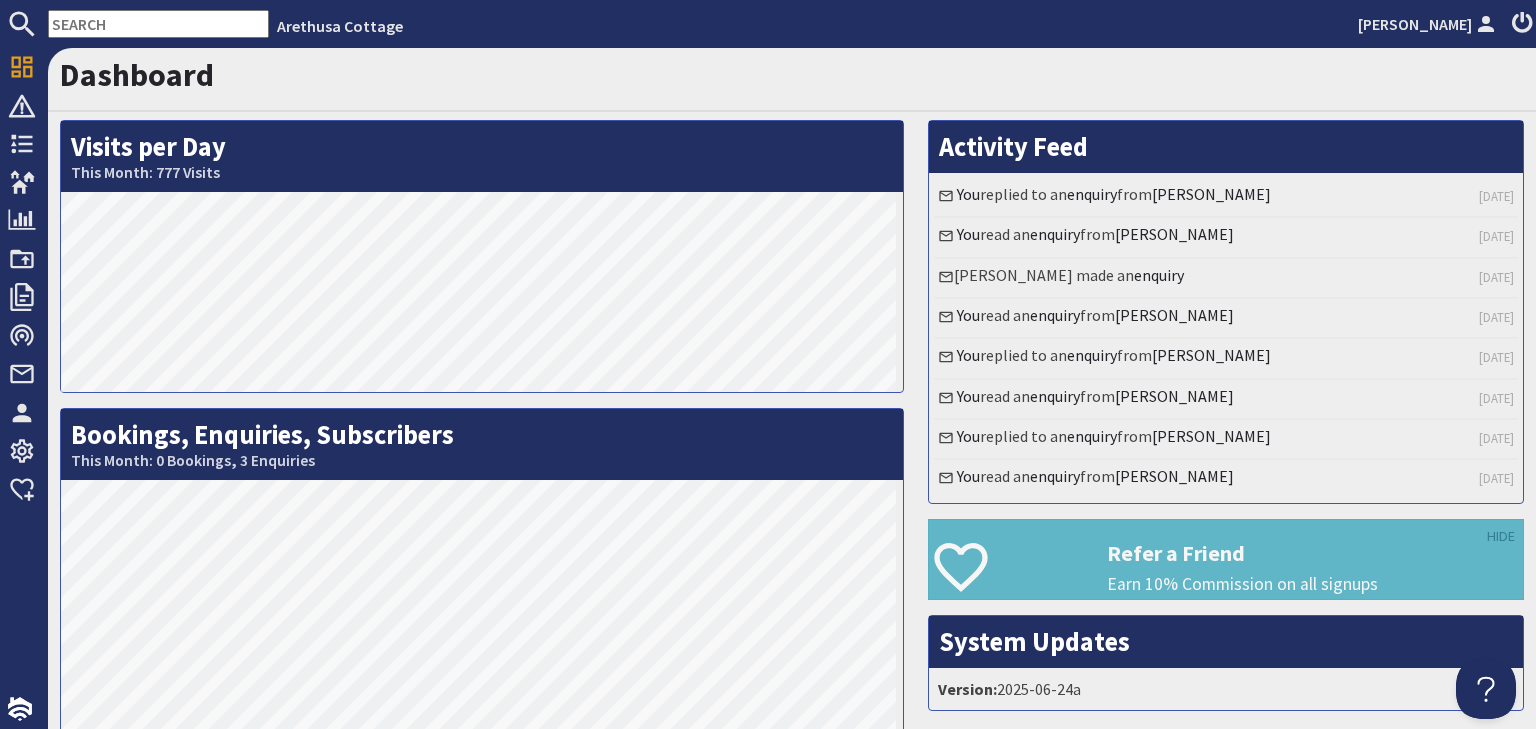 scroll, scrollTop: 0, scrollLeft: 0, axis: both 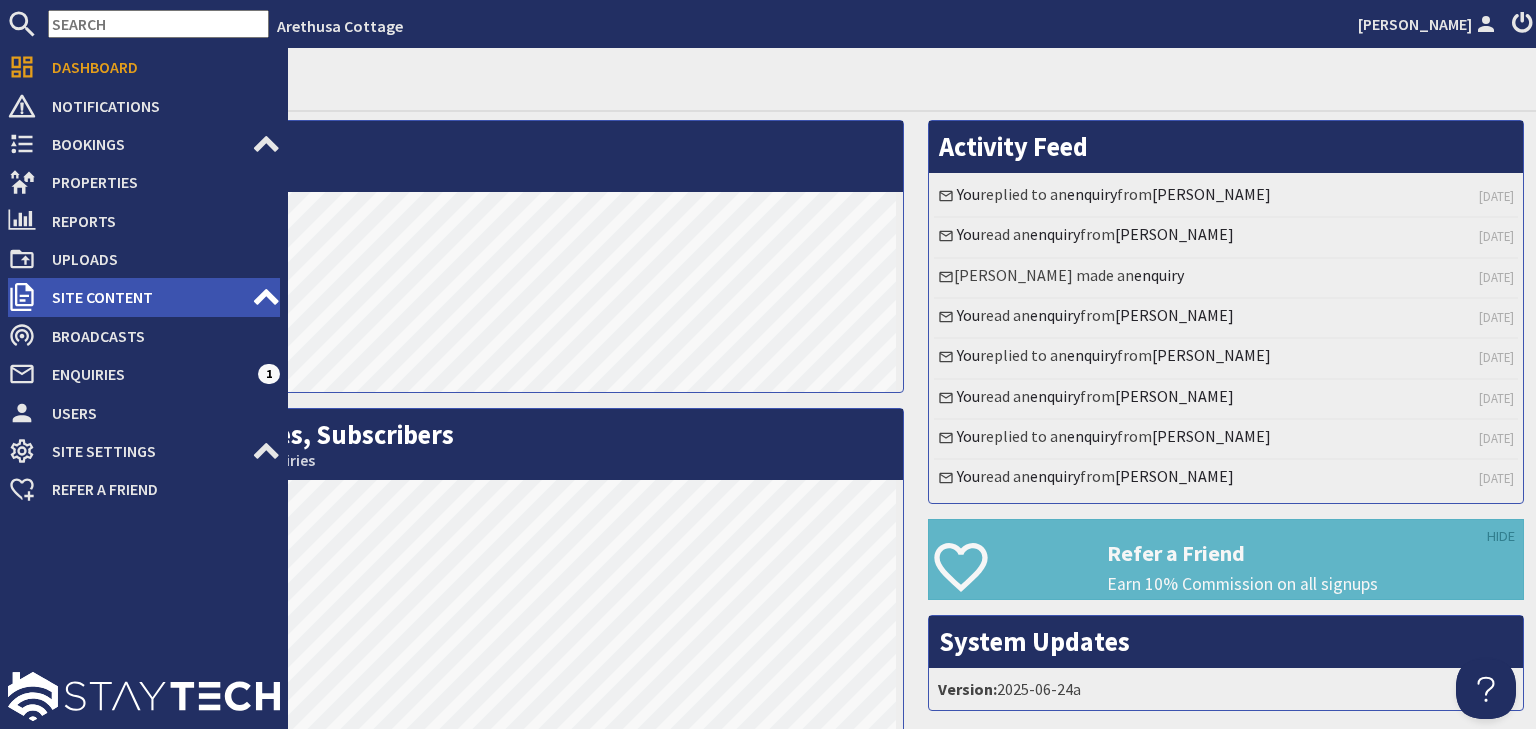 click on "Site Content" at bounding box center [144, 297] 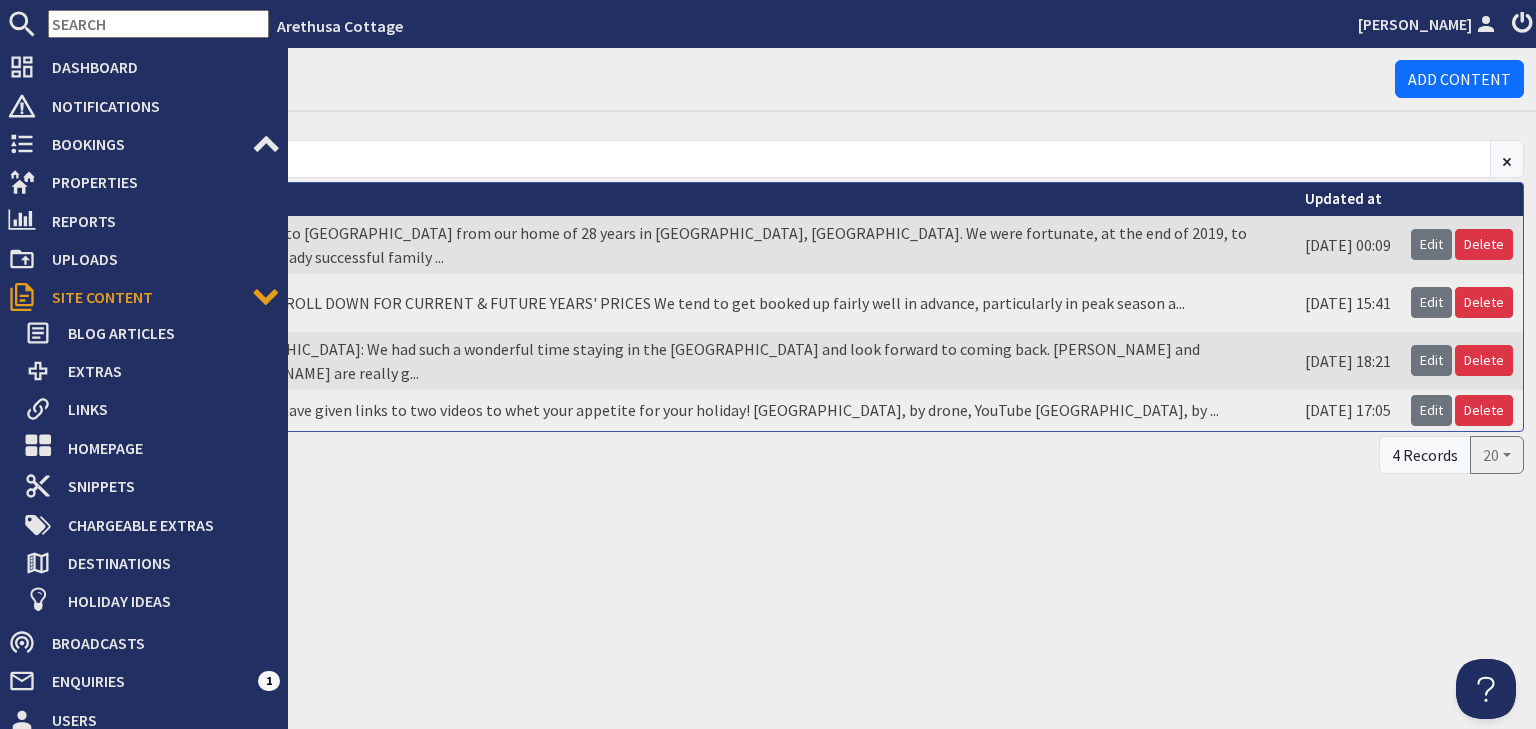 scroll, scrollTop: 0, scrollLeft: 0, axis: both 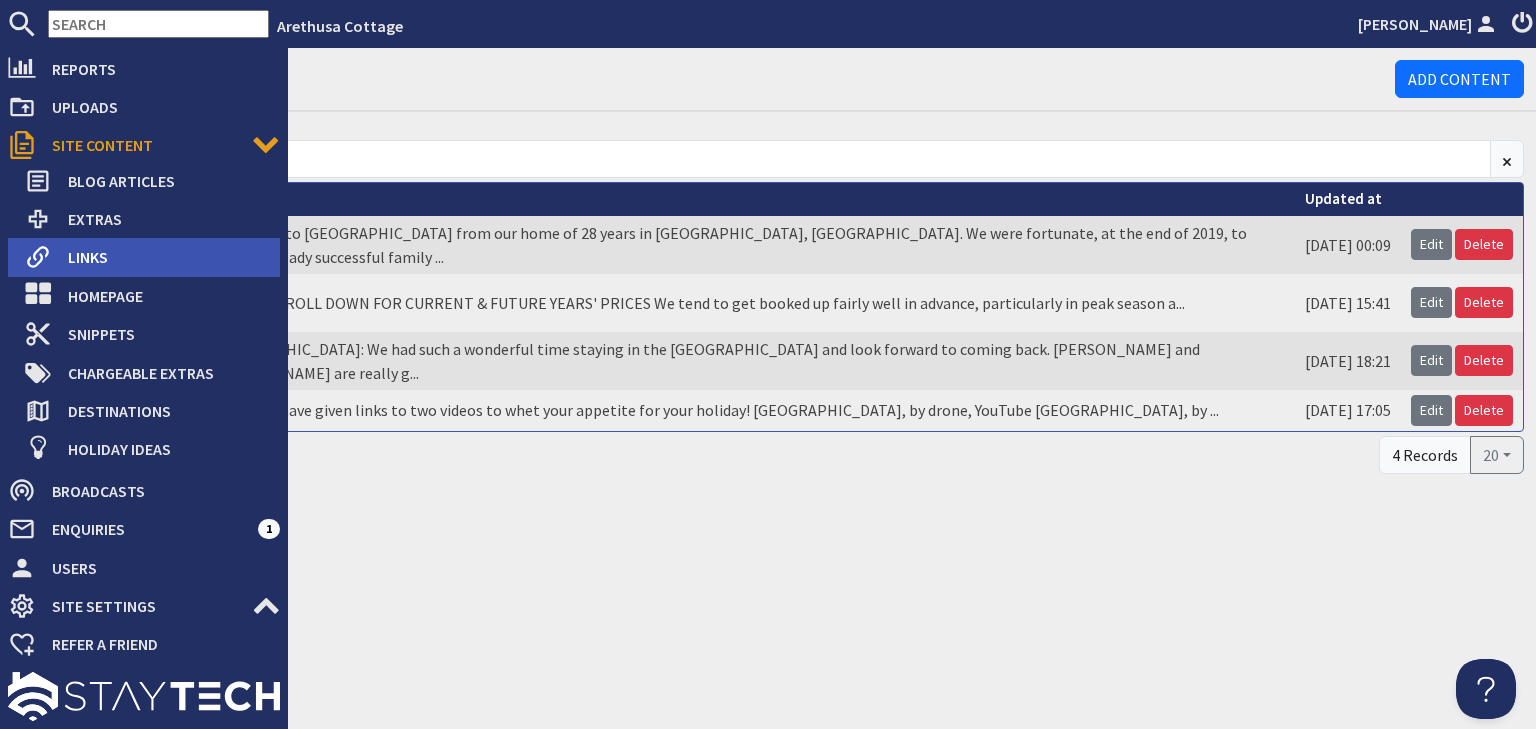 click on "Links" at bounding box center (166, 257) 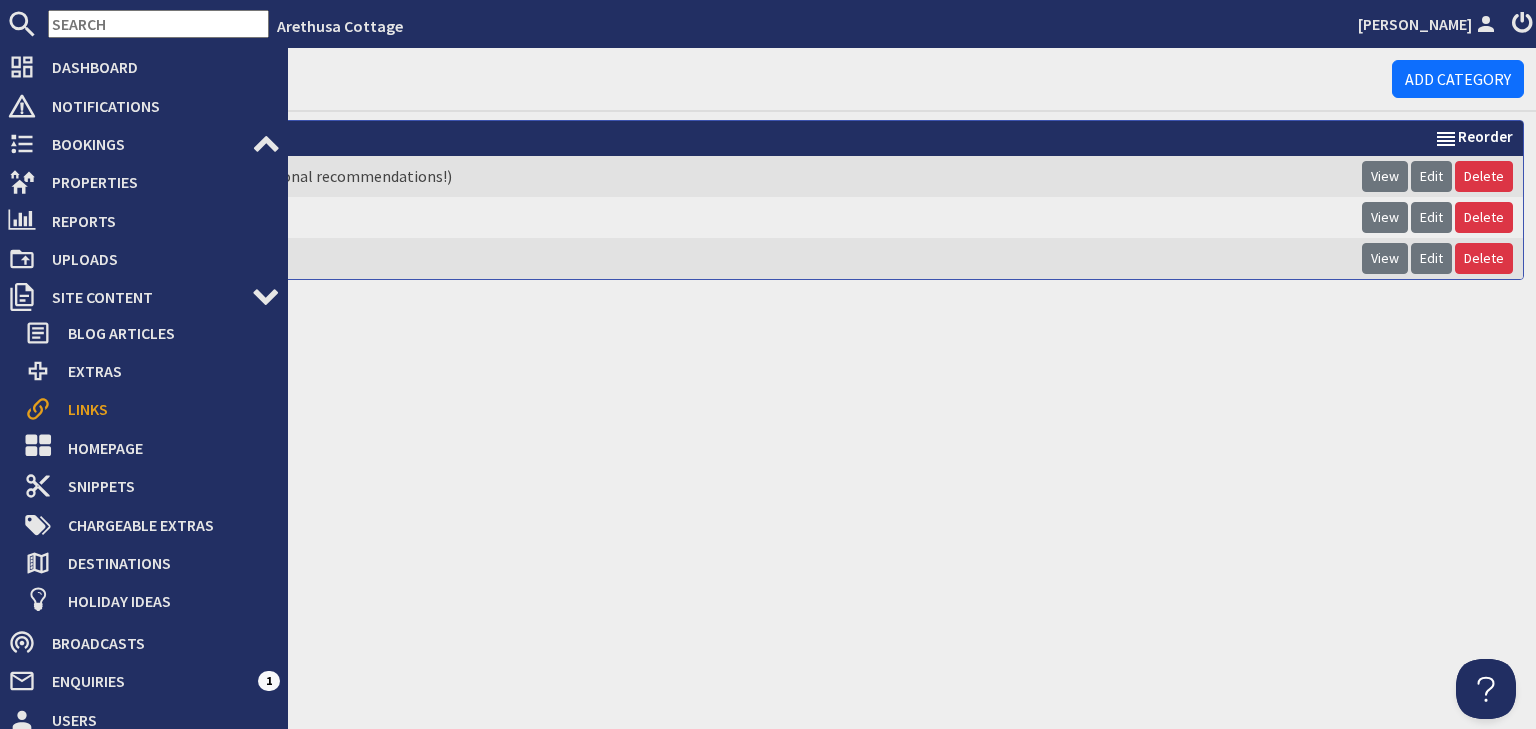 scroll, scrollTop: 0, scrollLeft: 0, axis: both 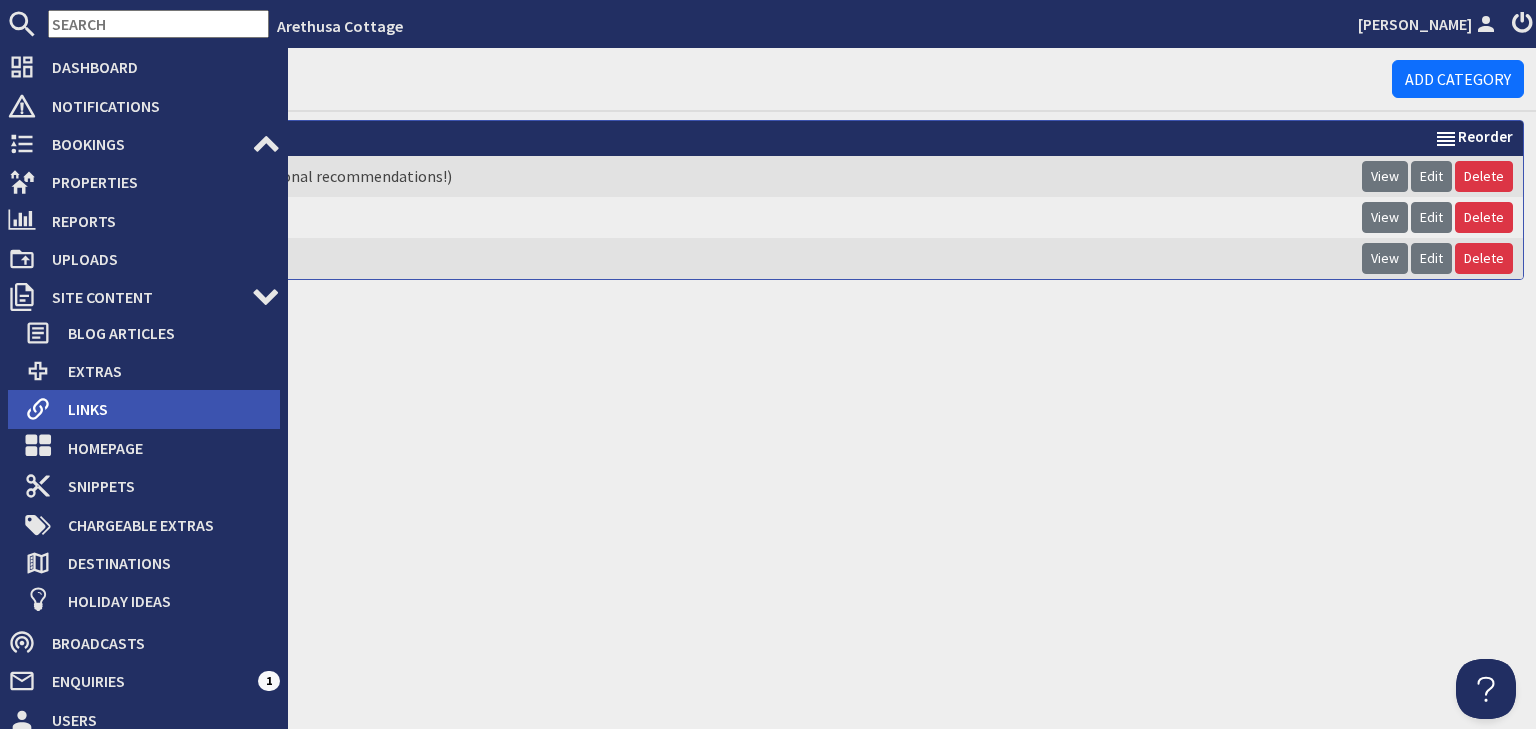 click on "Links" at bounding box center [166, 409] 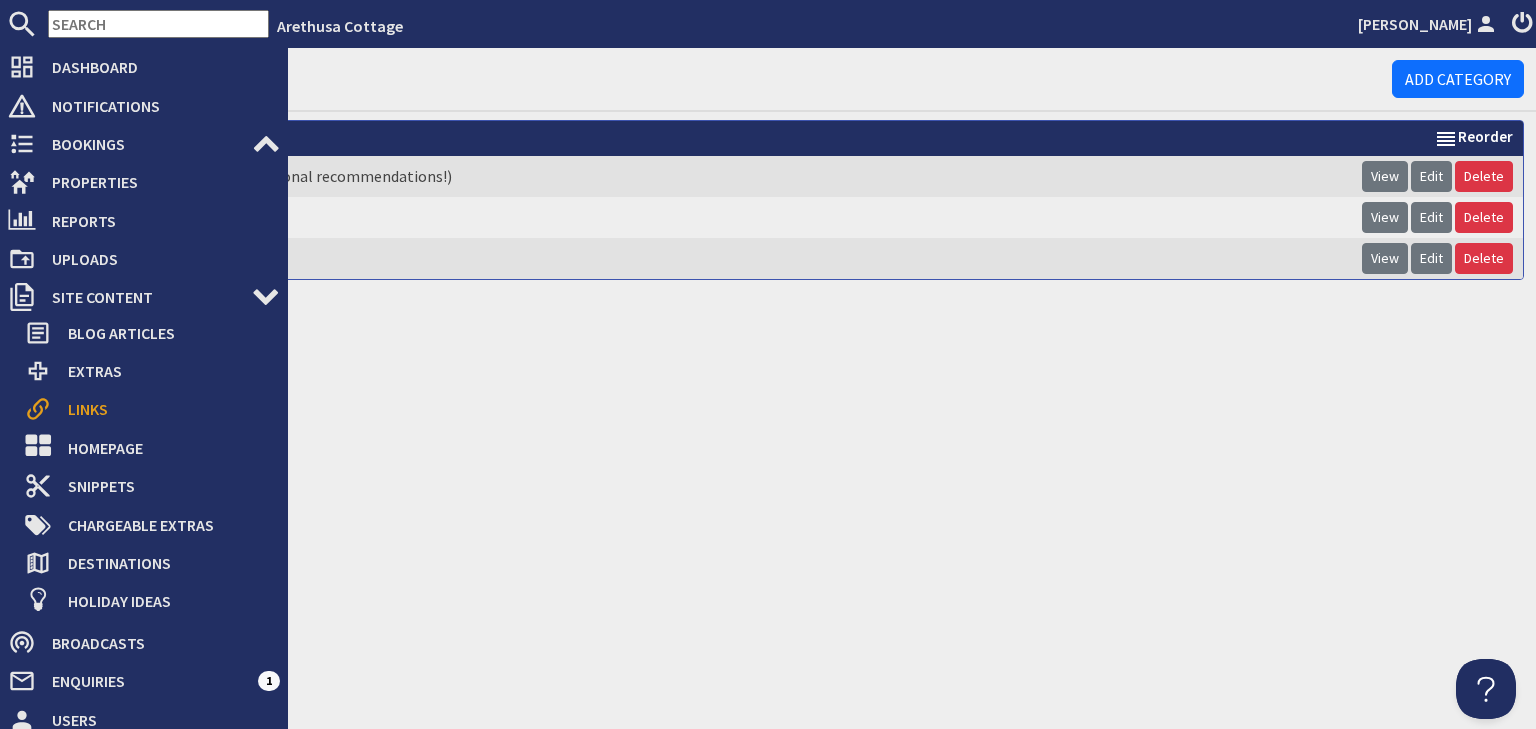 scroll, scrollTop: 0, scrollLeft: 0, axis: both 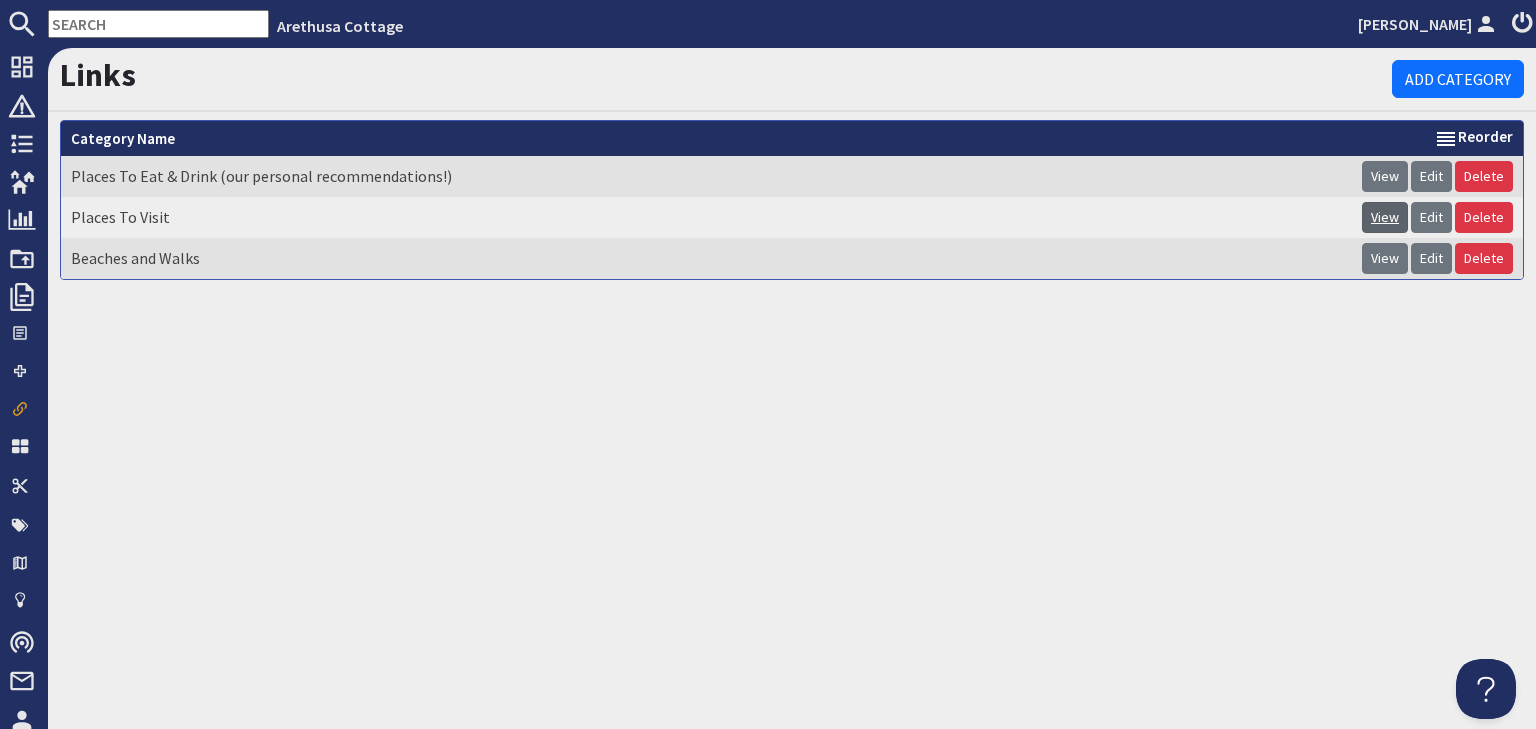 click on "View" at bounding box center (1385, 217) 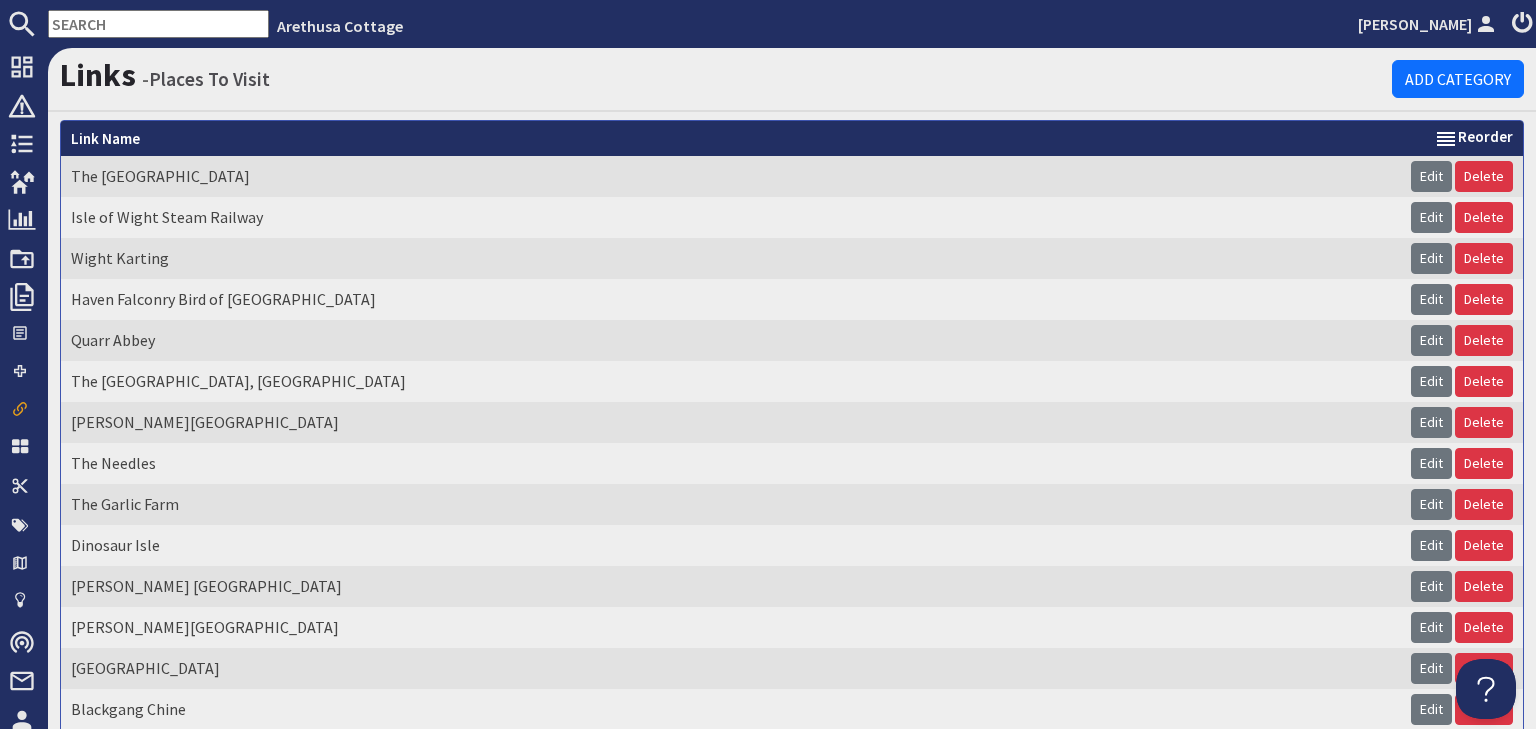 scroll, scrollTop: 0, scrollLeft: 0, axis: both 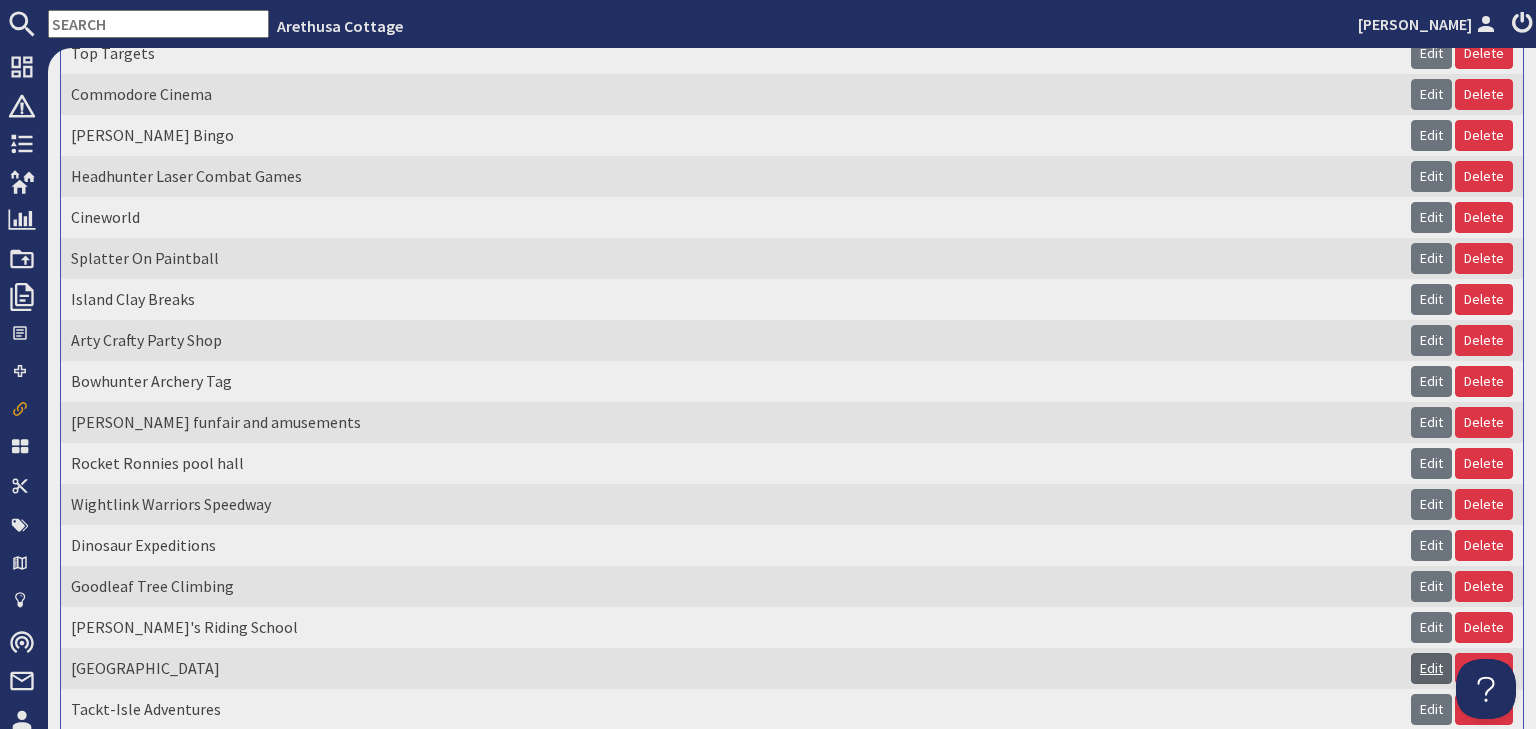 click on "Edit" at bounding box center (1431, 668) 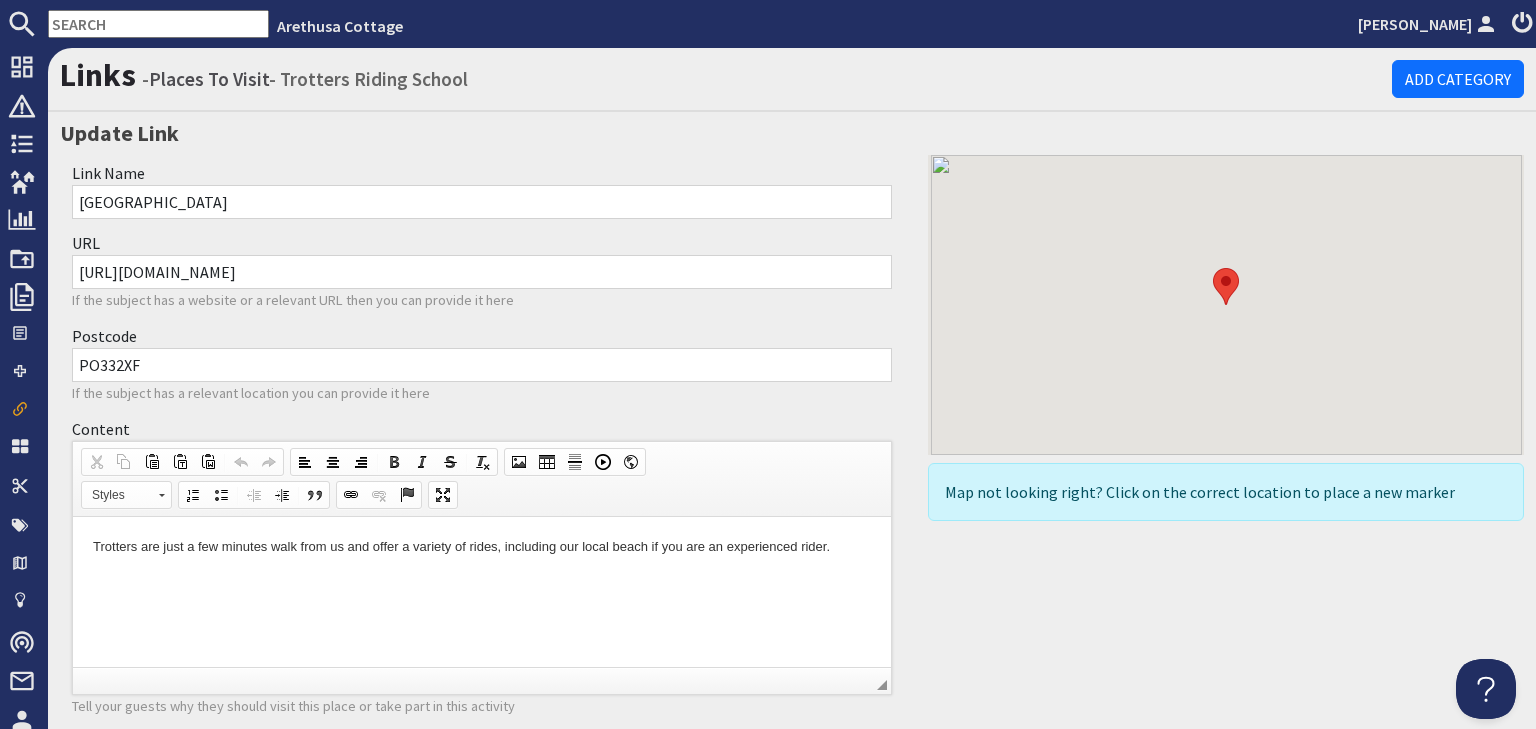 scroll, scrollTop: 0, scrollLeft: 0, axis: both 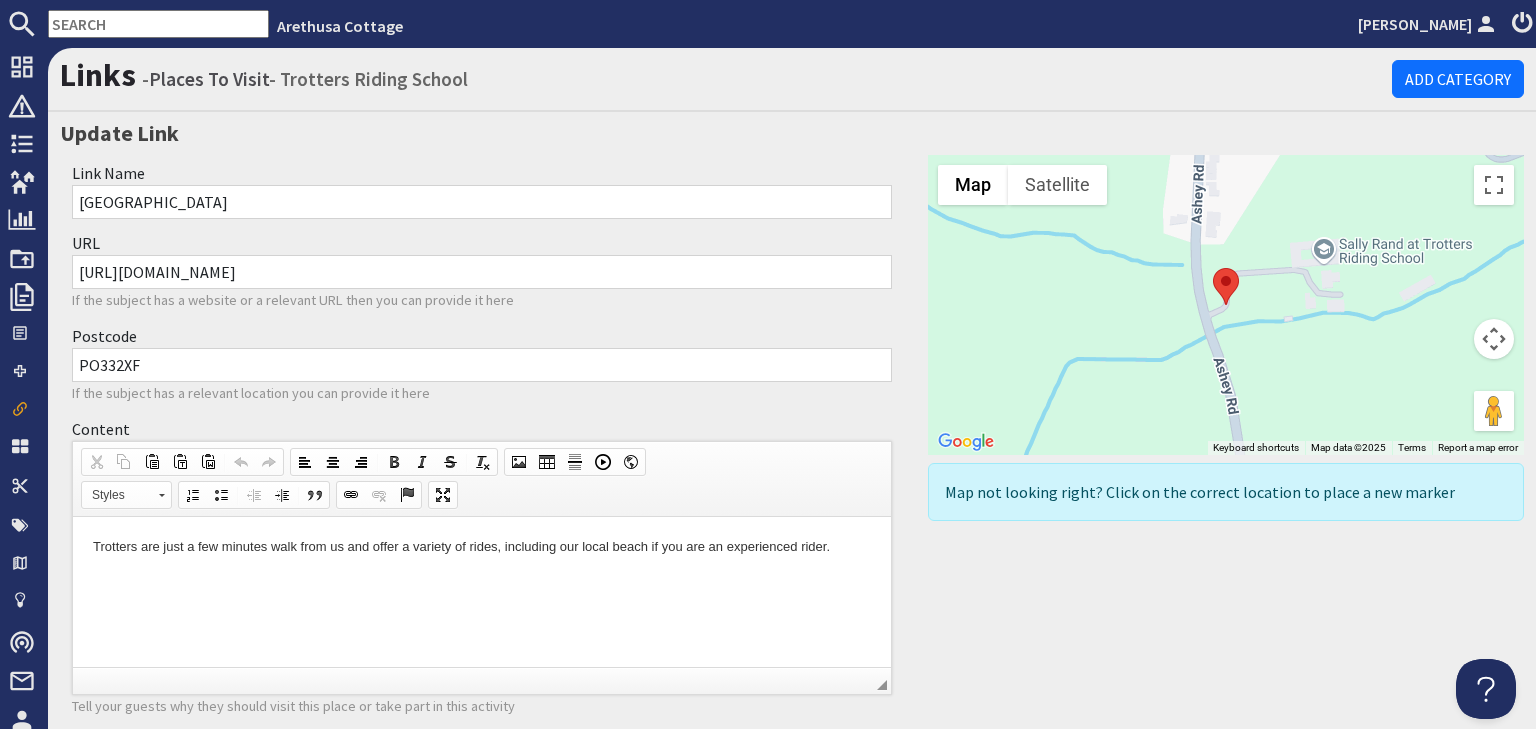 click on "PO332XF" at bounding box center [482, 365] 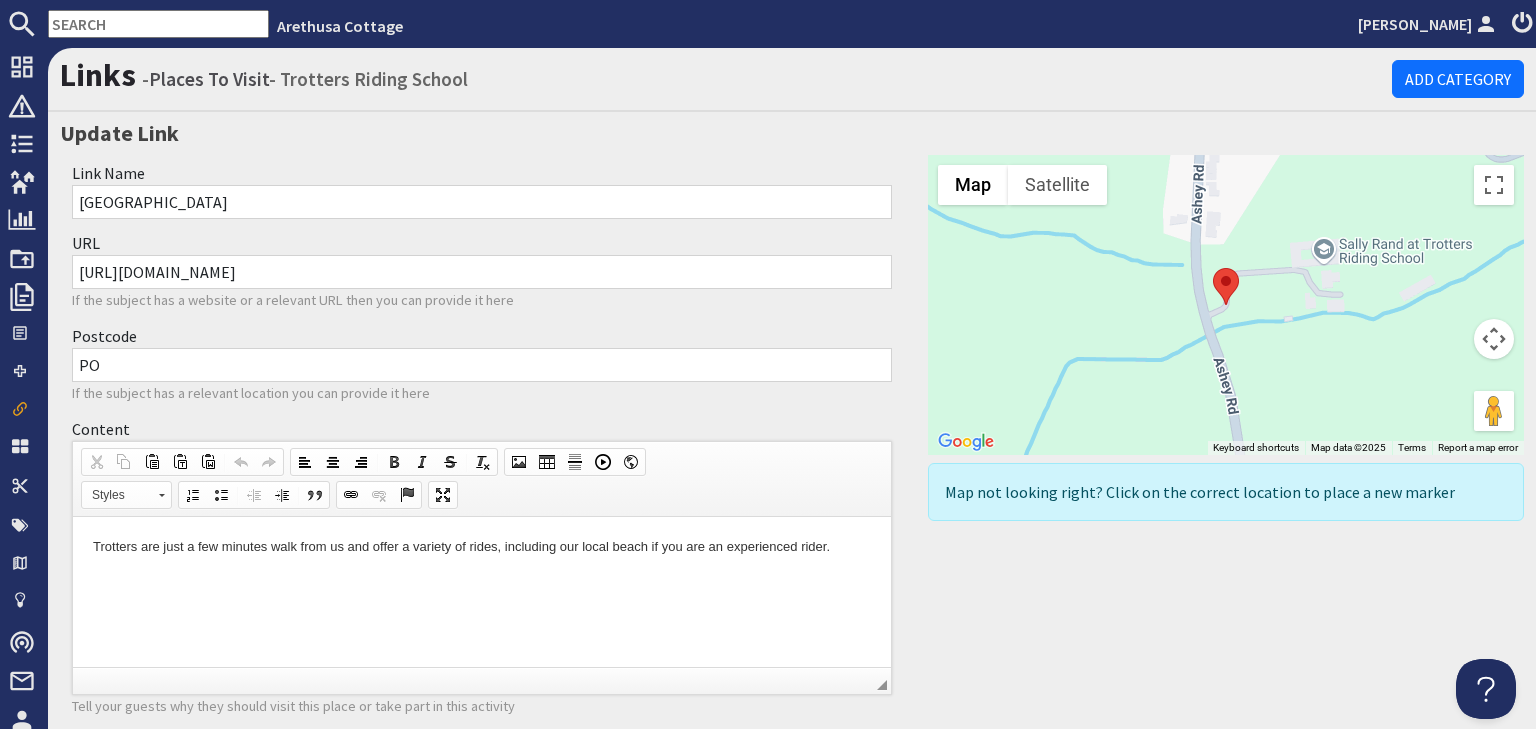 type on "P" 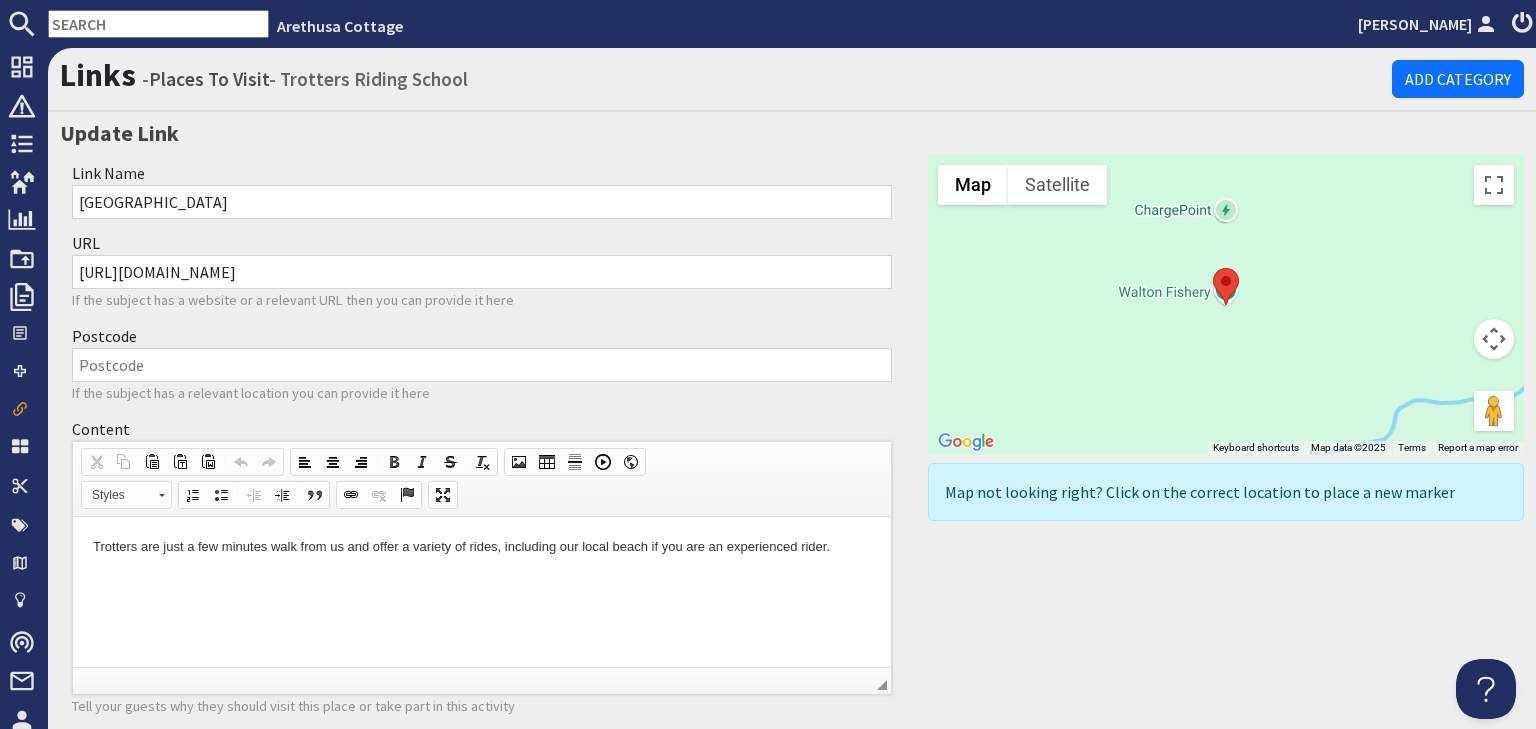 paste on "PO33 4BY" 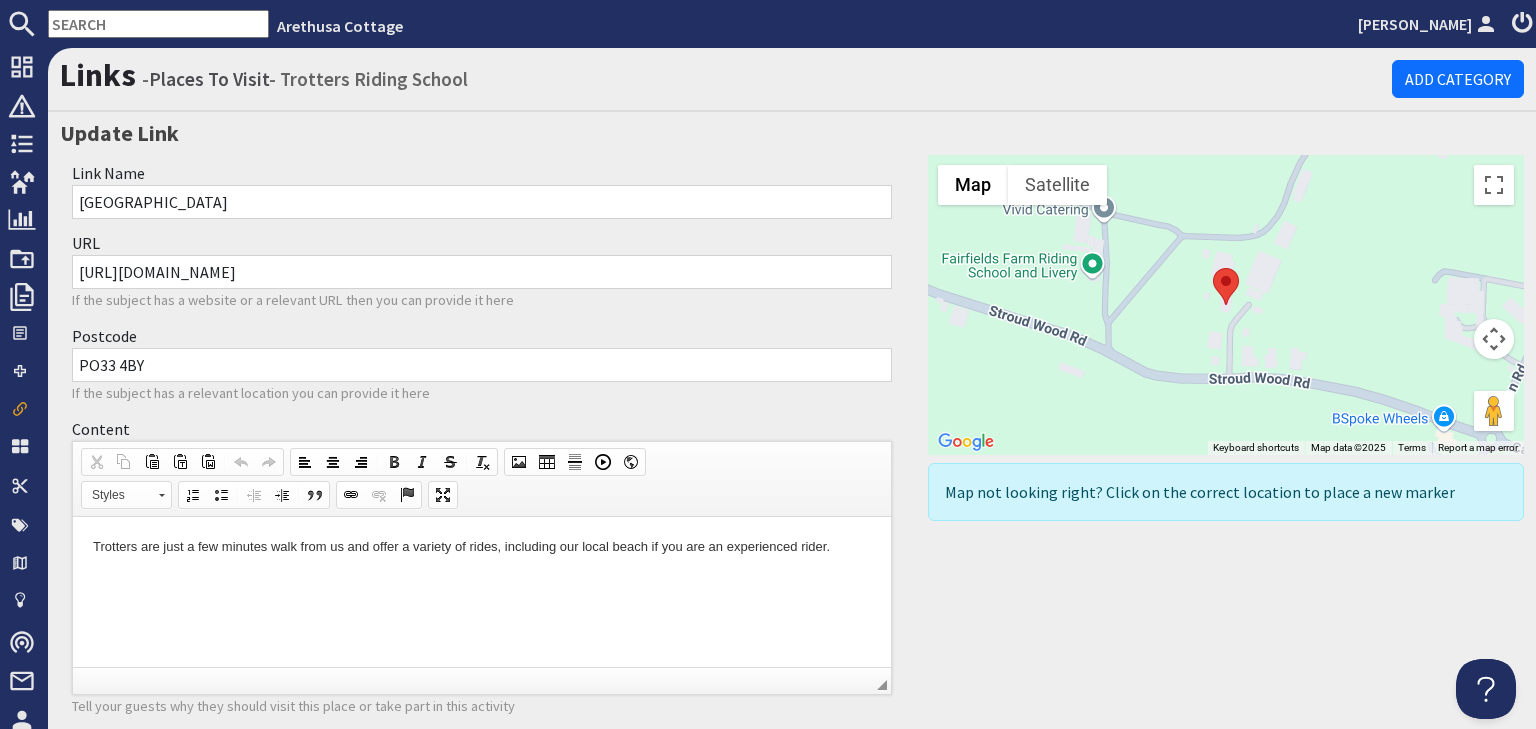type on "PO33 4BY" 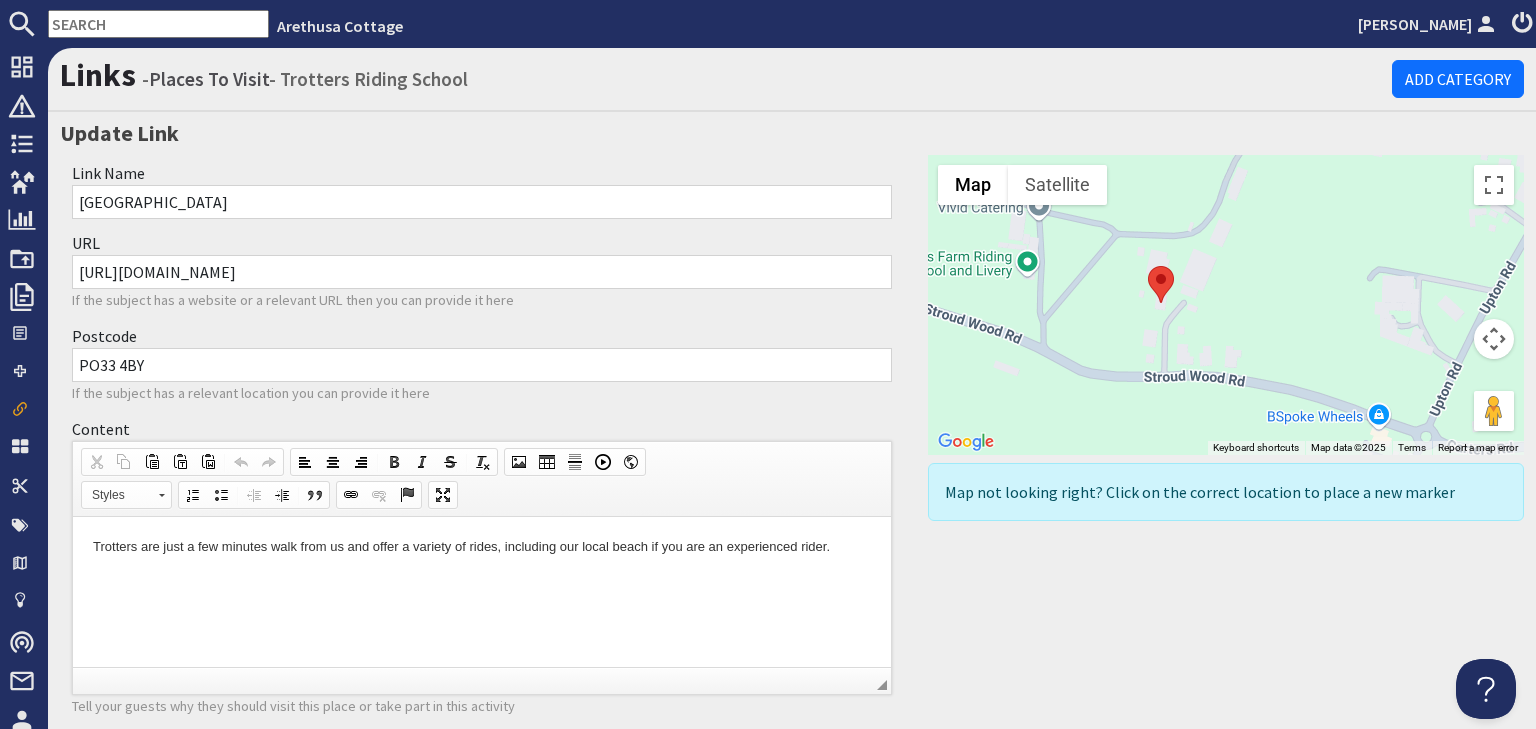 drag, startPoint x: 1220, startPoint y: 281, endPoint x: 1144, endPoint y: 278, distance: 76.05919 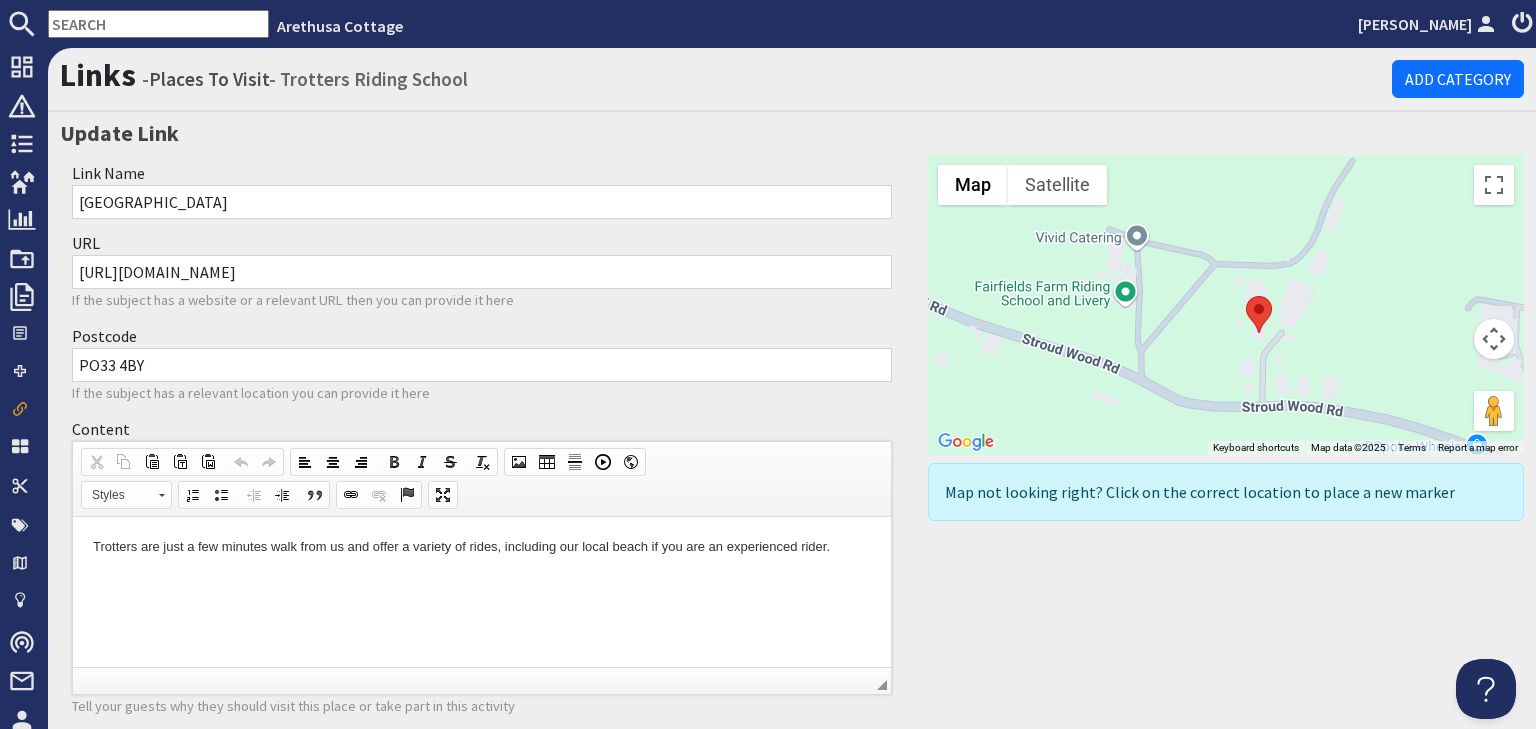 drag, startPoint x: 1094, startPoint y: 305, endPoint x: 1201, endPoint y: 339, distance: 112.27199 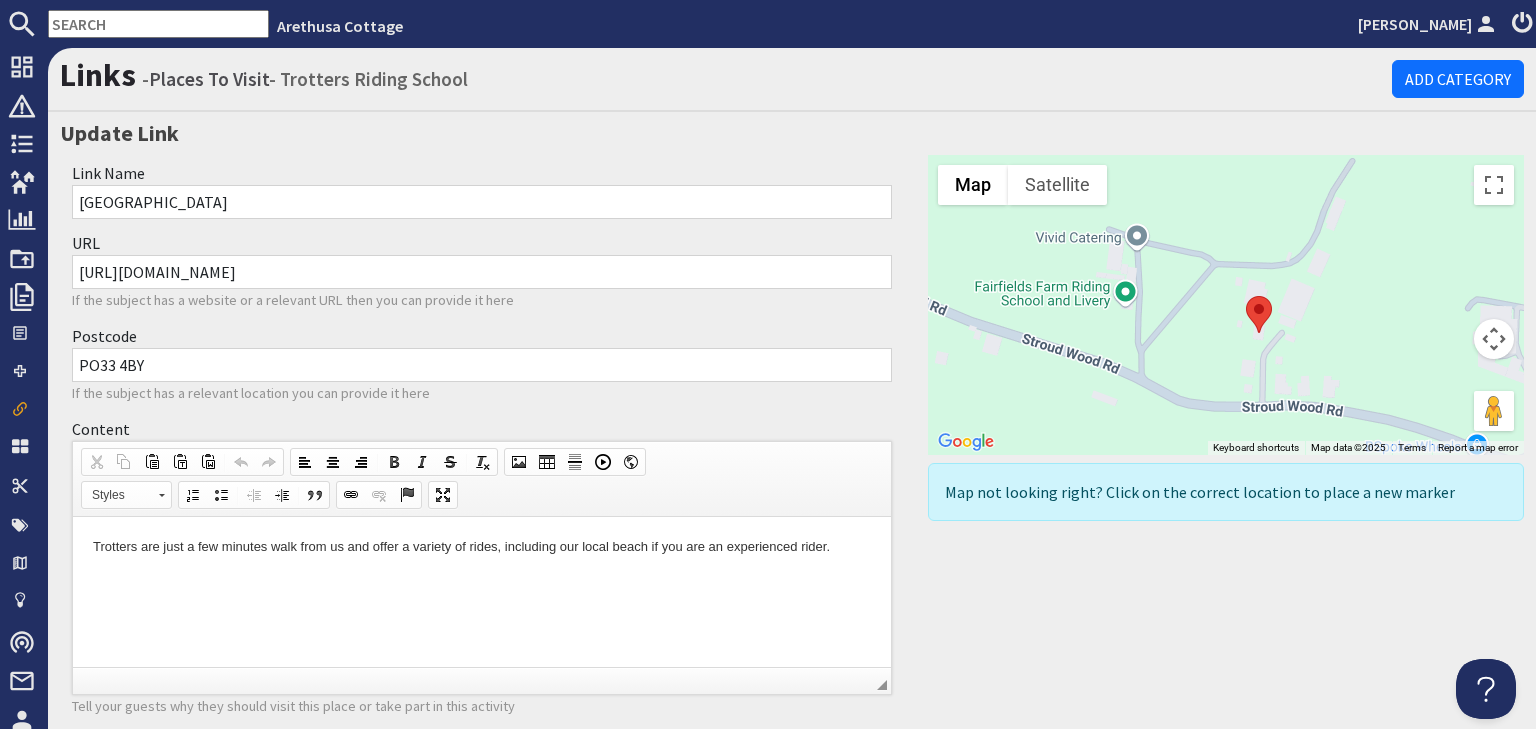 click on "To navigate, press the arrow keys." at bounding box center [1226, 305] 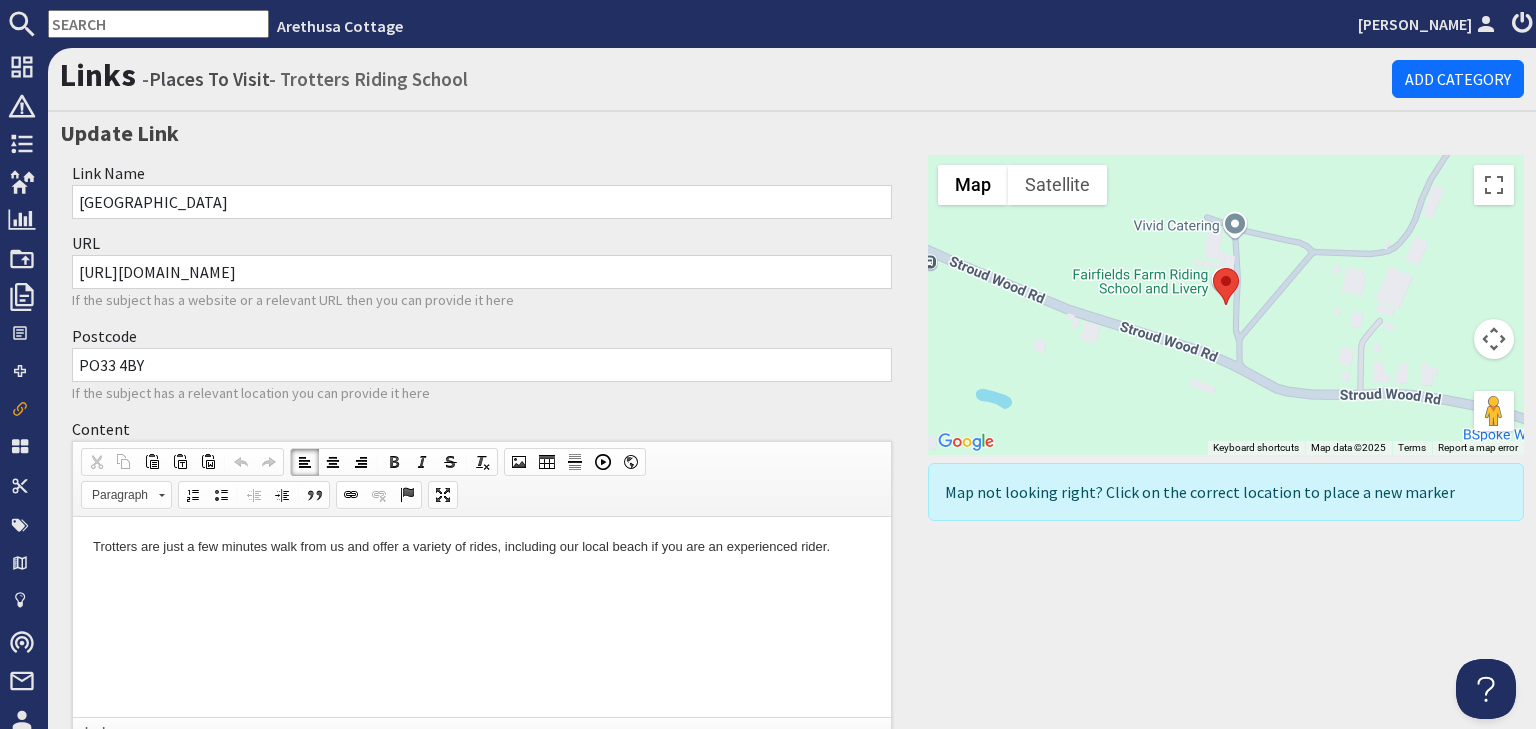 click on "Trotters are just a few minutes walk from us and offer a variety of rides, including our local beach if you are an experienced rider." at bounding box center (482, 546) 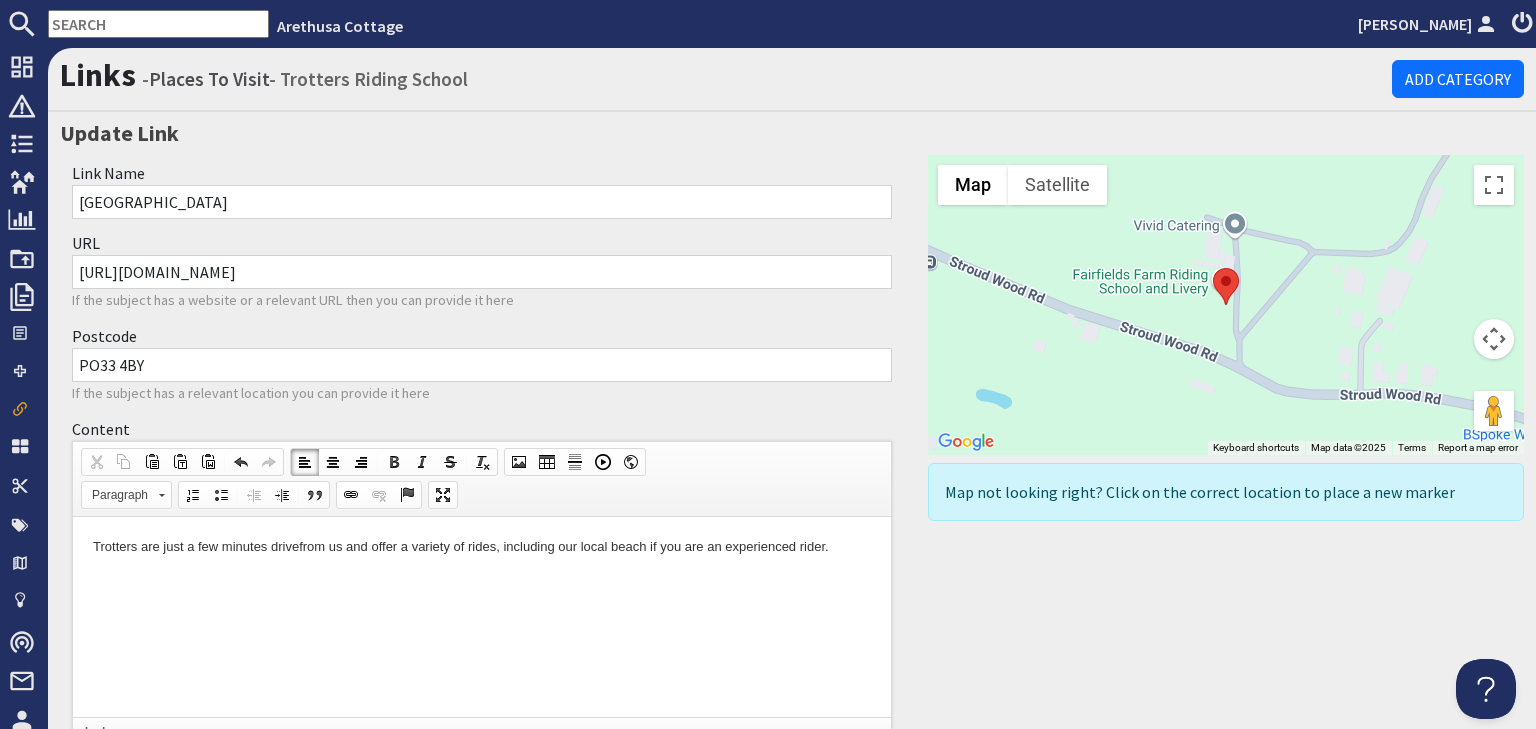 click on "https://www.trottersriding.co.uk/" at bounding box center [482, 272] 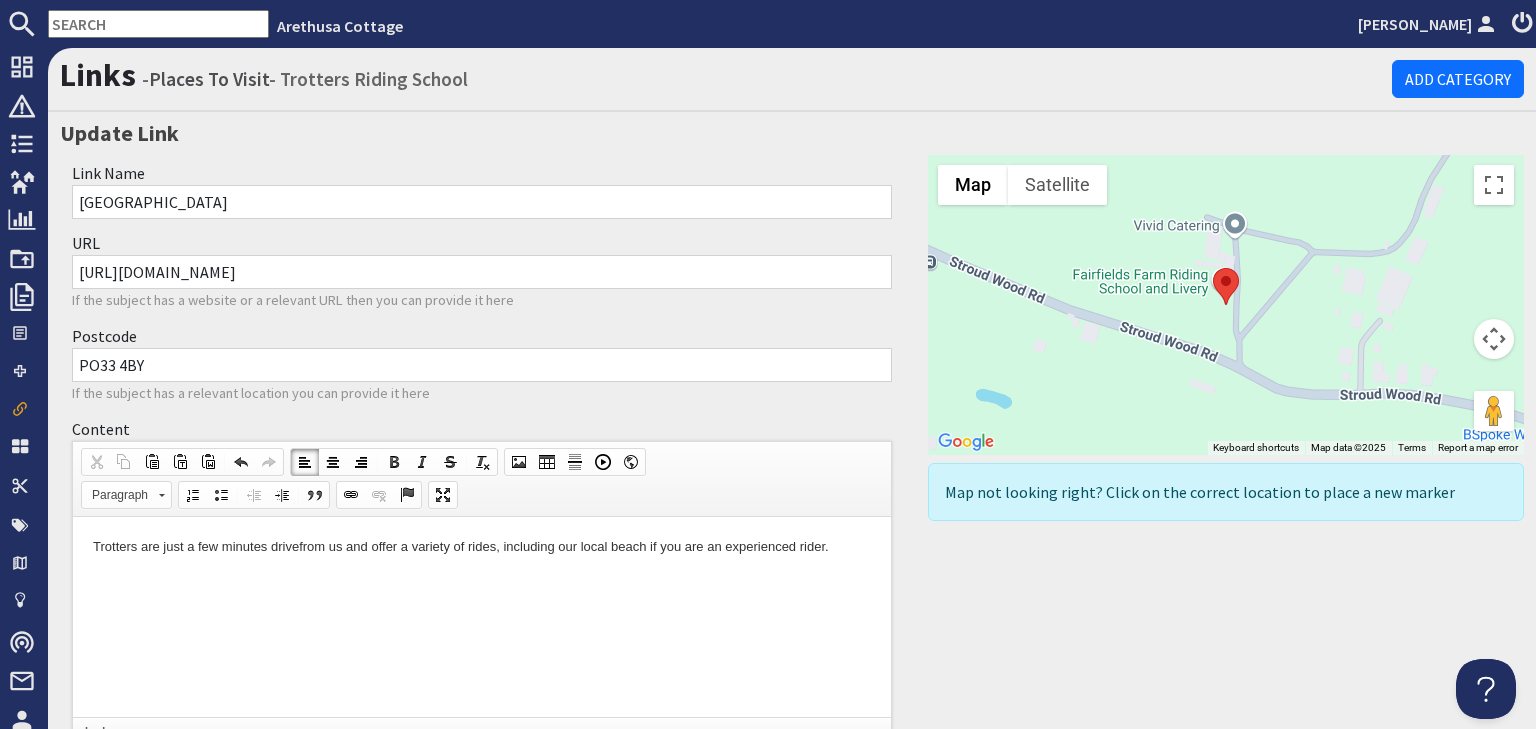 drag, startPoint x: 315, startPoint y: 271, endPoint x: 126, endPoint y: 266, distance: 189.06613 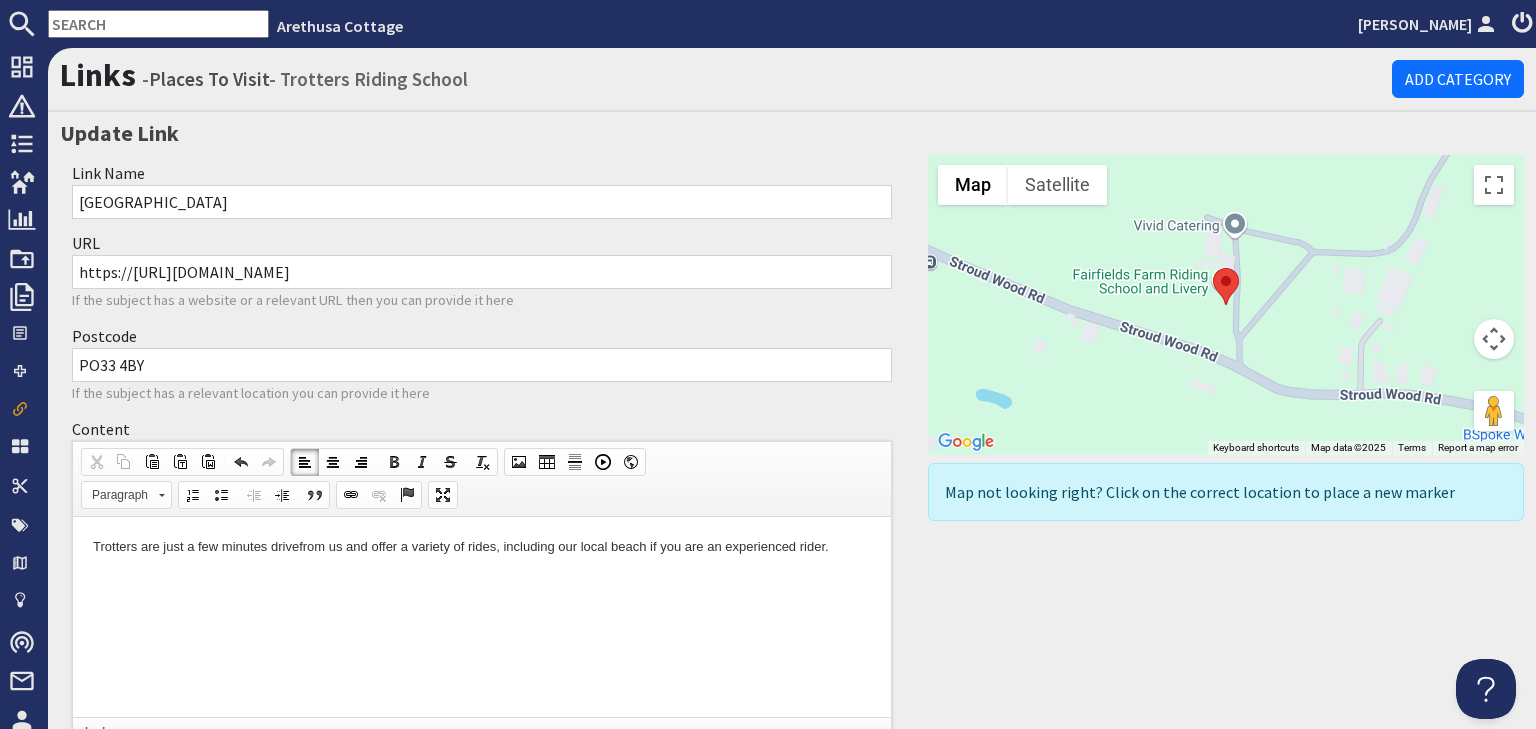 click on "https://https://www.fairfieldsriding.co.uk/" at bounding box center (482, 272) 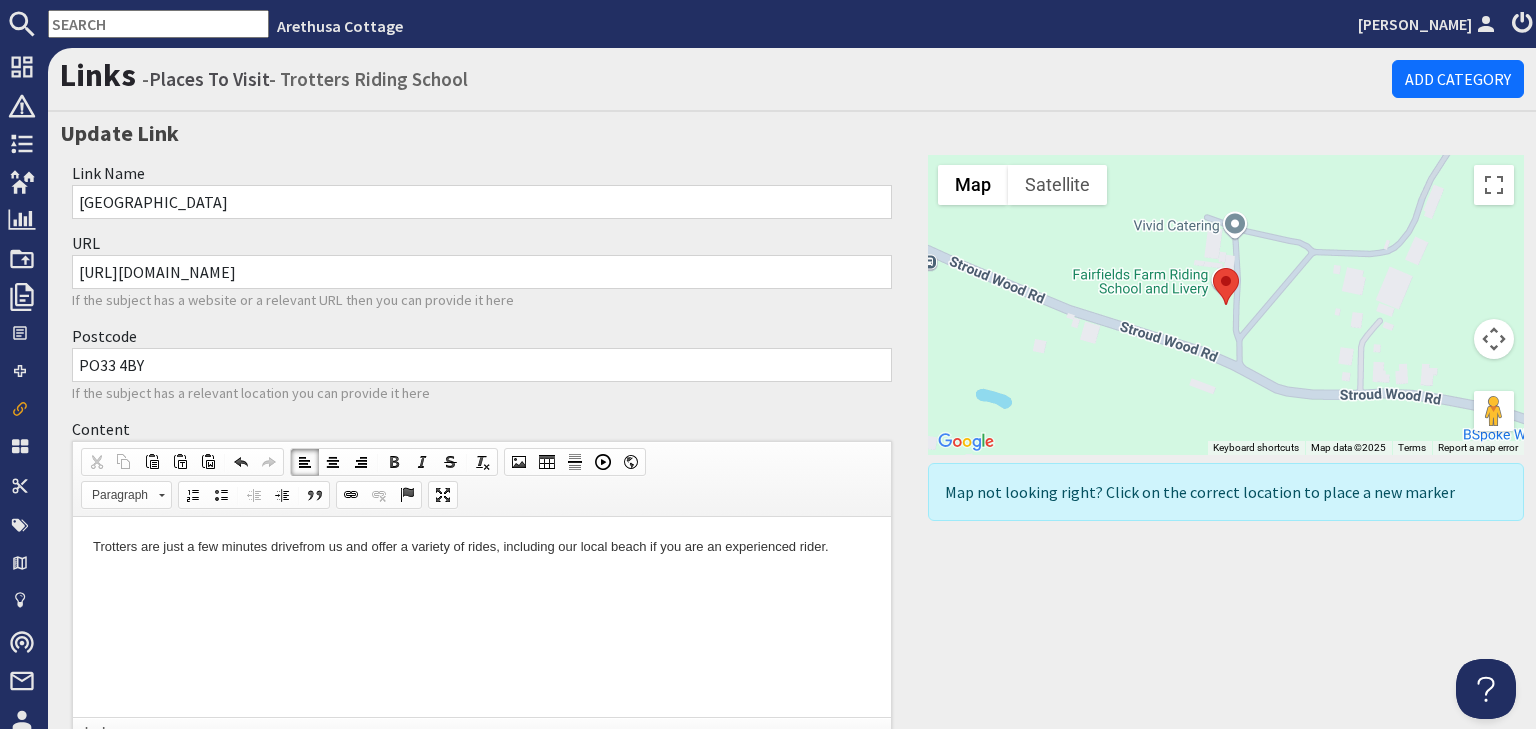 type on "https://www.fairfieldsriding.co.uk/" 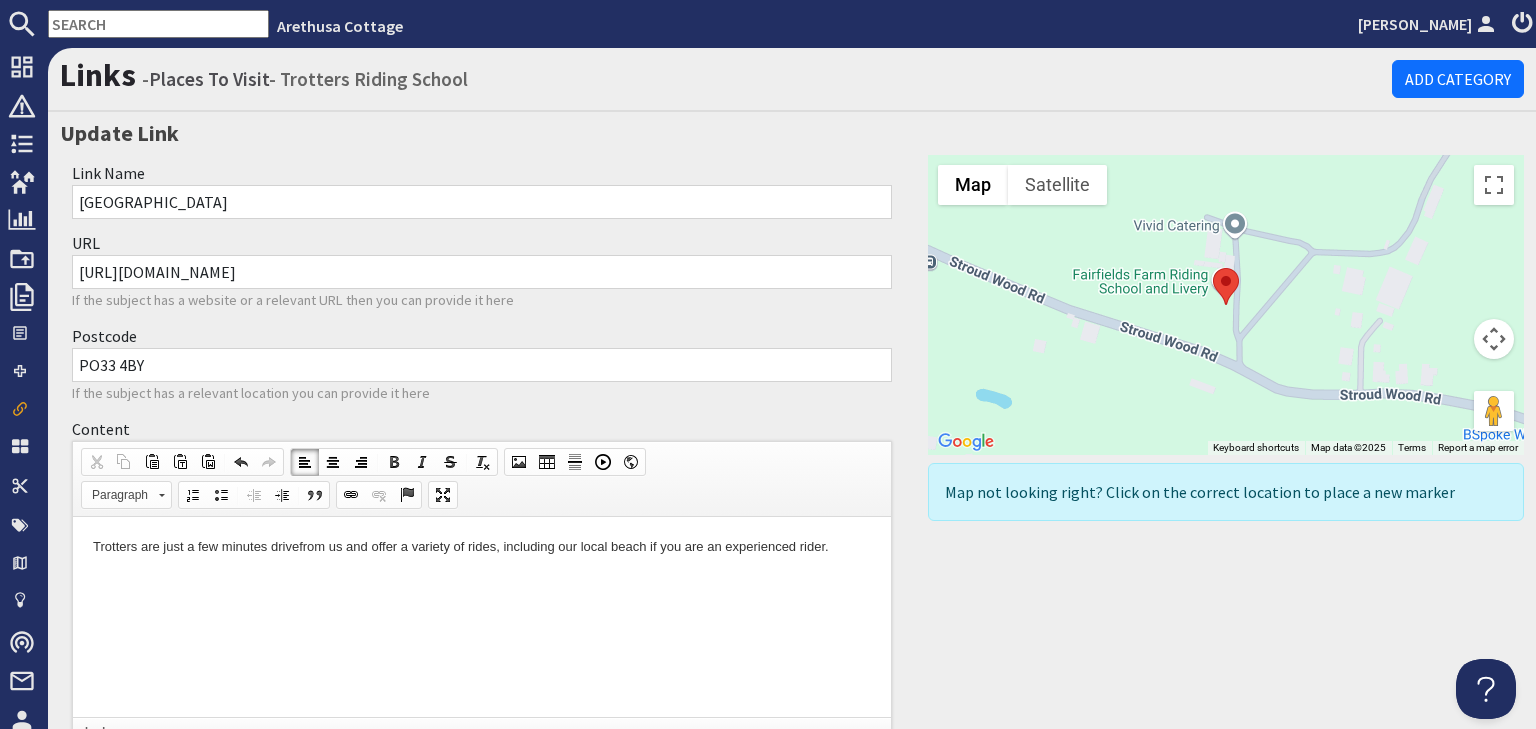 drag, startPoint x: 233, startPoint y: 200, endPoint x: 58, endPoint y: 201, distance: 175.00285 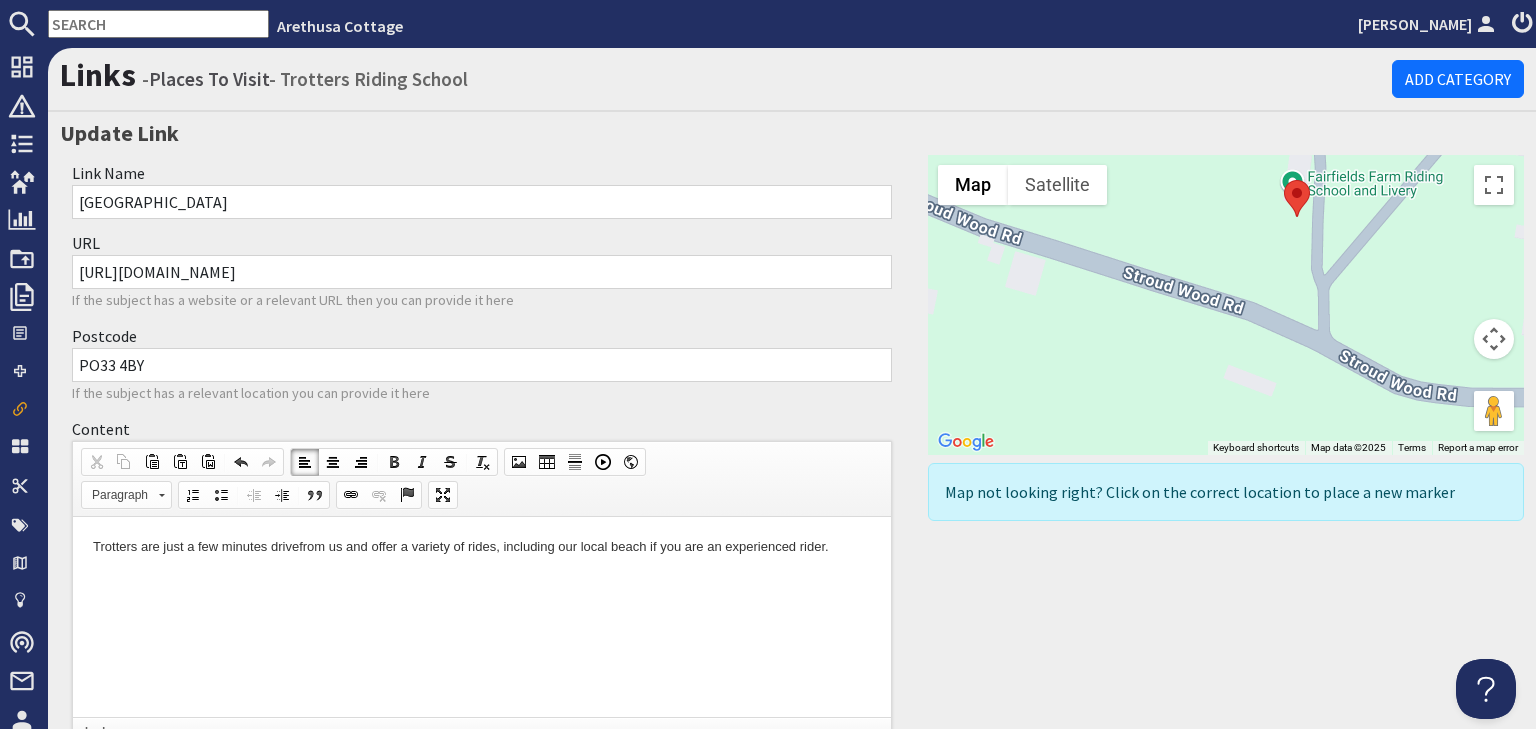 type on "[GEOGRAPHIC_DATA]" 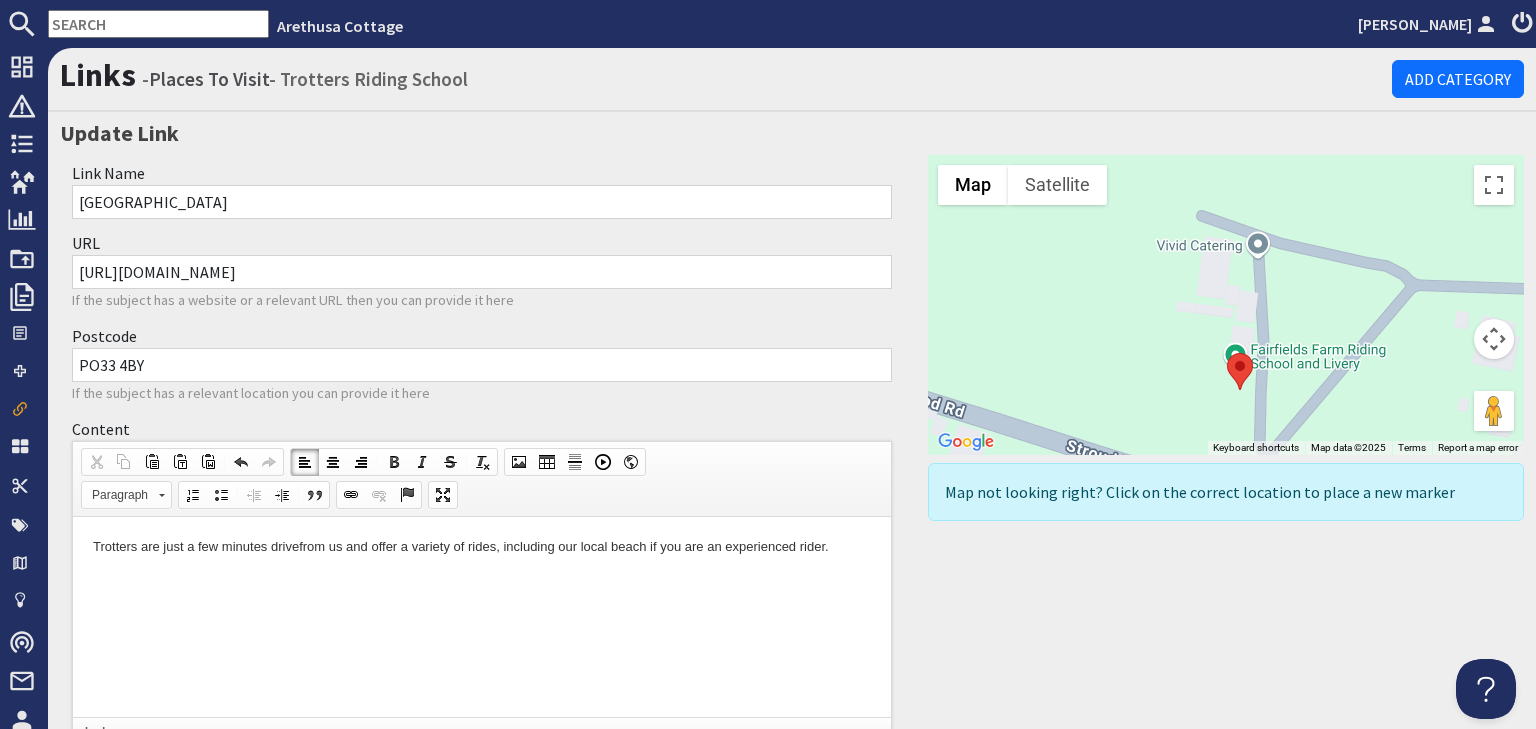 drag, startPoint x: 1267, startPoint y: 252, endPoint x: 1209, endPoint y: 427, distance: 184.36105 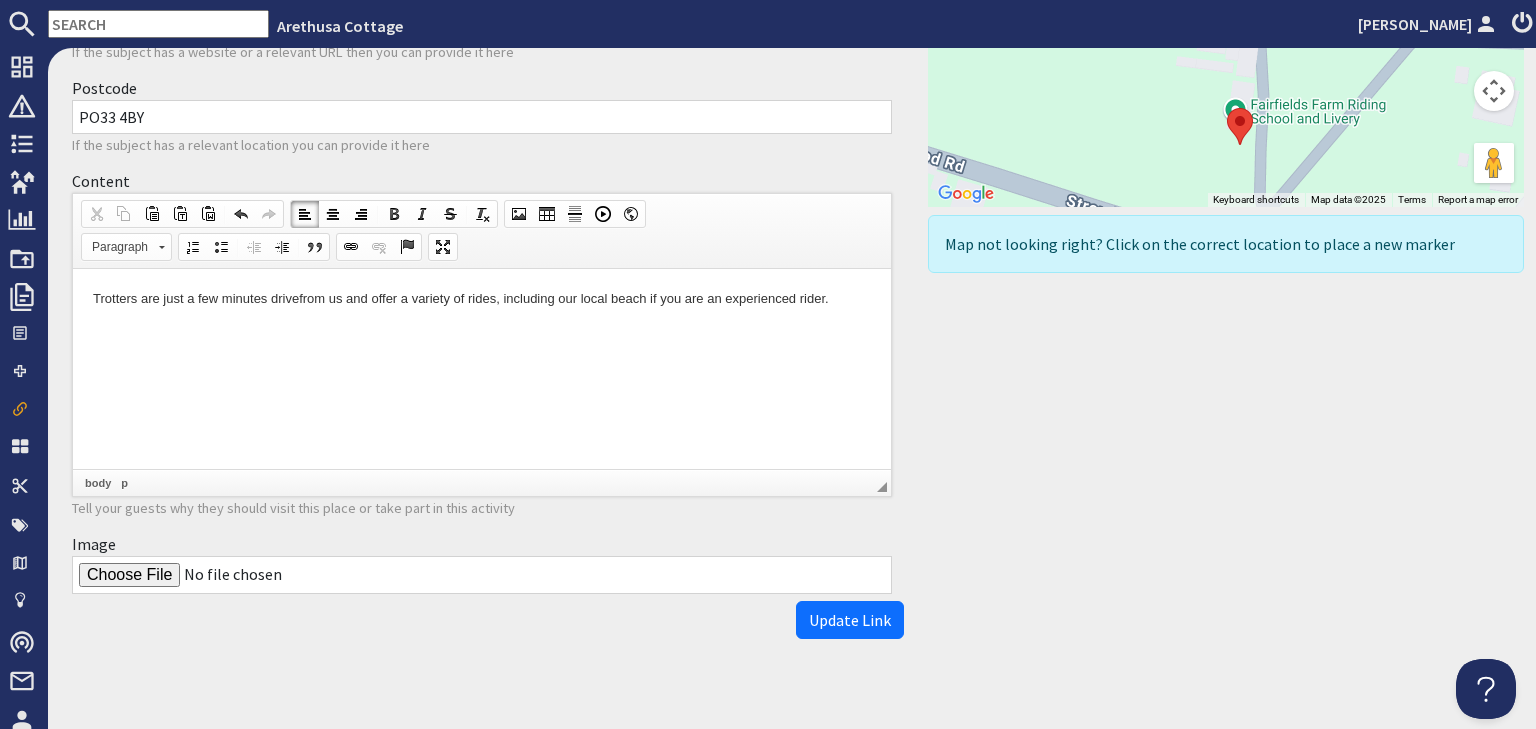 scroll, scrollTop: 264, scrollLeft: 0, axis: vertical 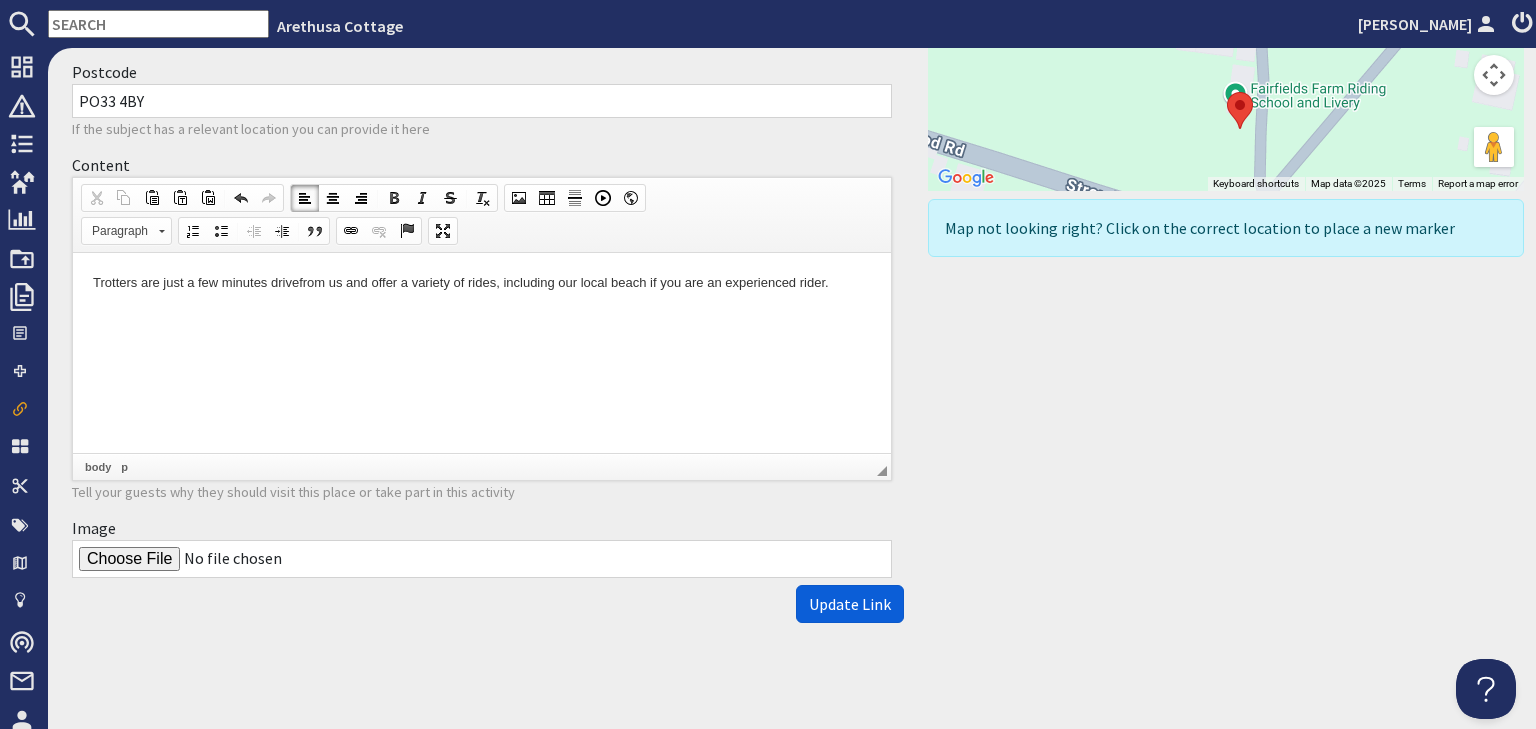 click on "Update Link" at bounding box center (850, 604) 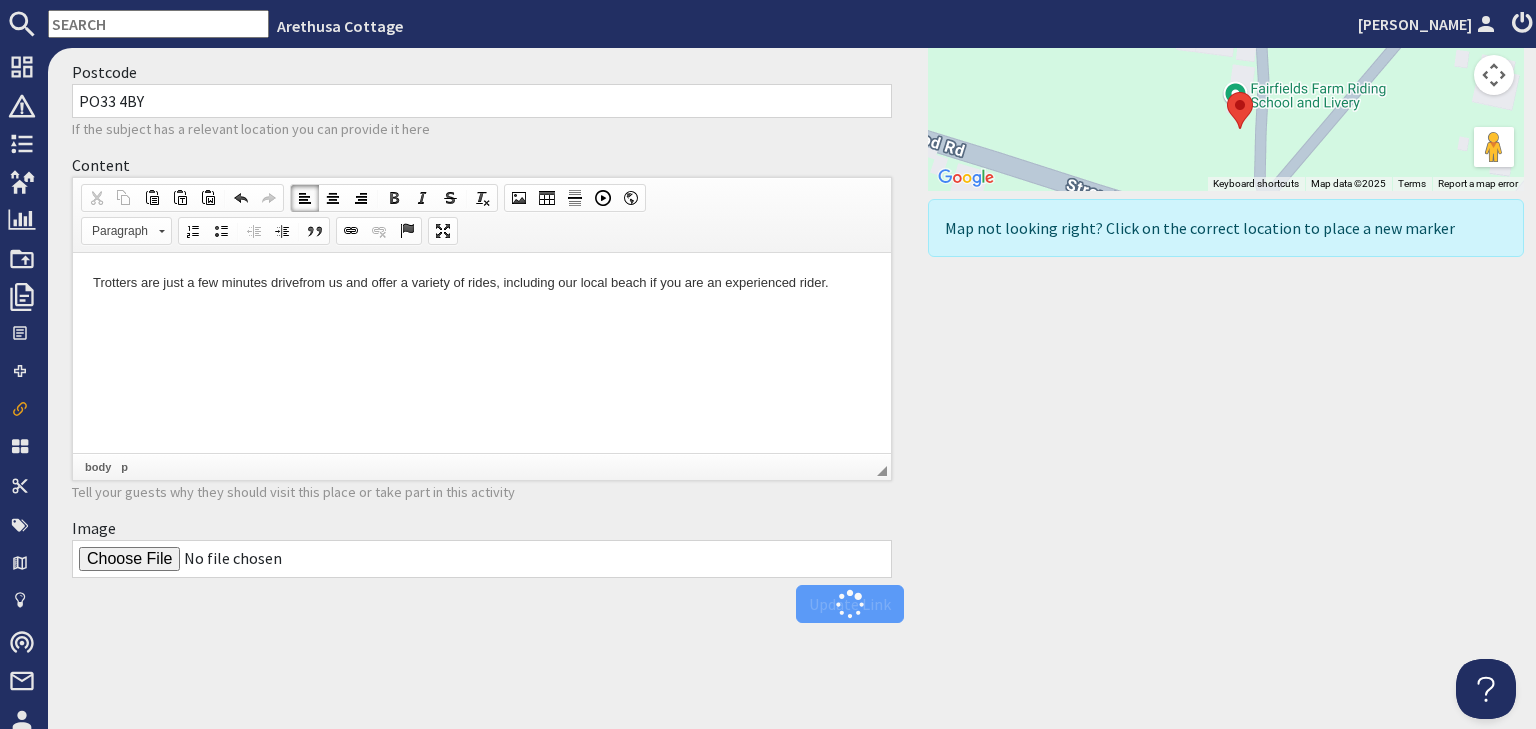 scroll, scrollTop: 0, scrollLeft: 0, axis: both 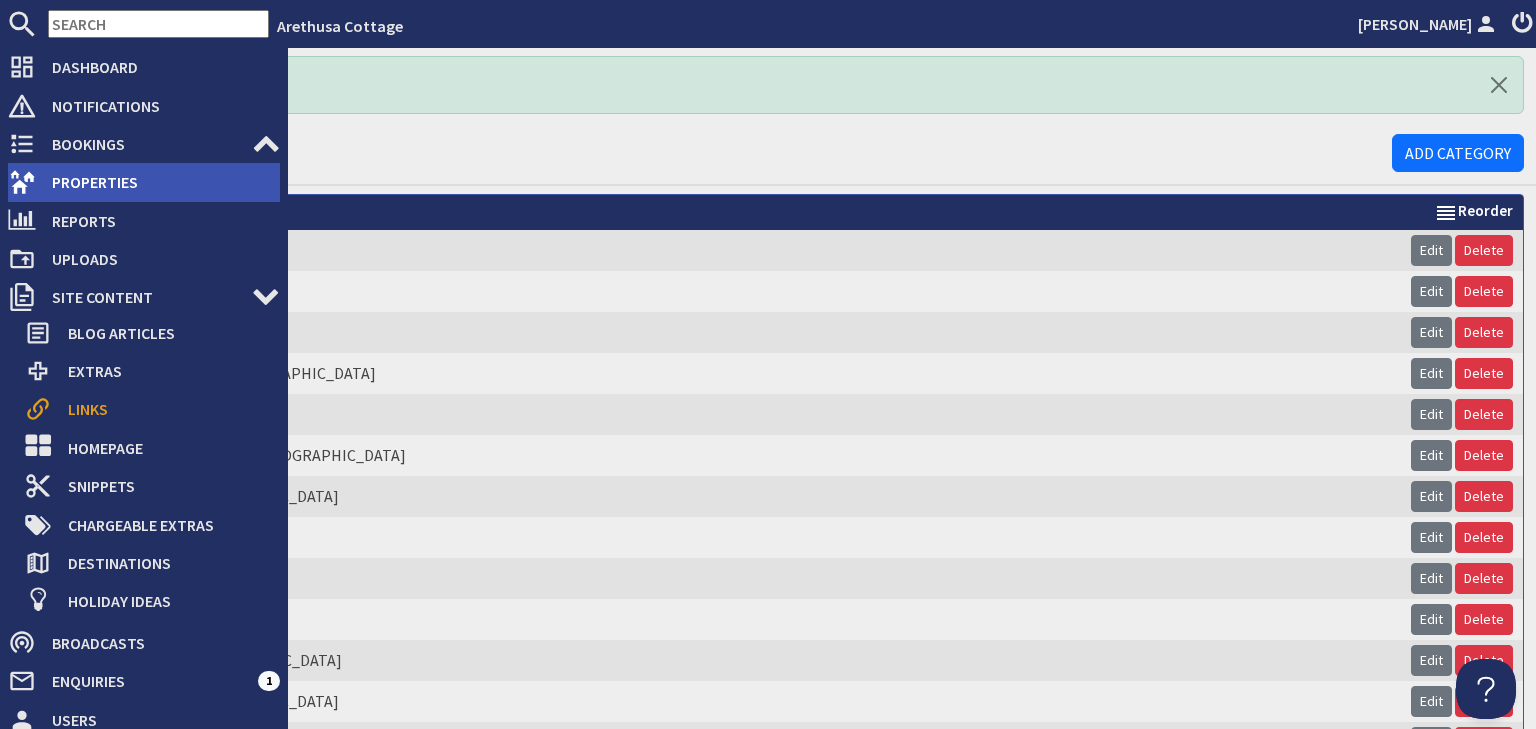 click on "Properties" at bounding box center [158, 182] 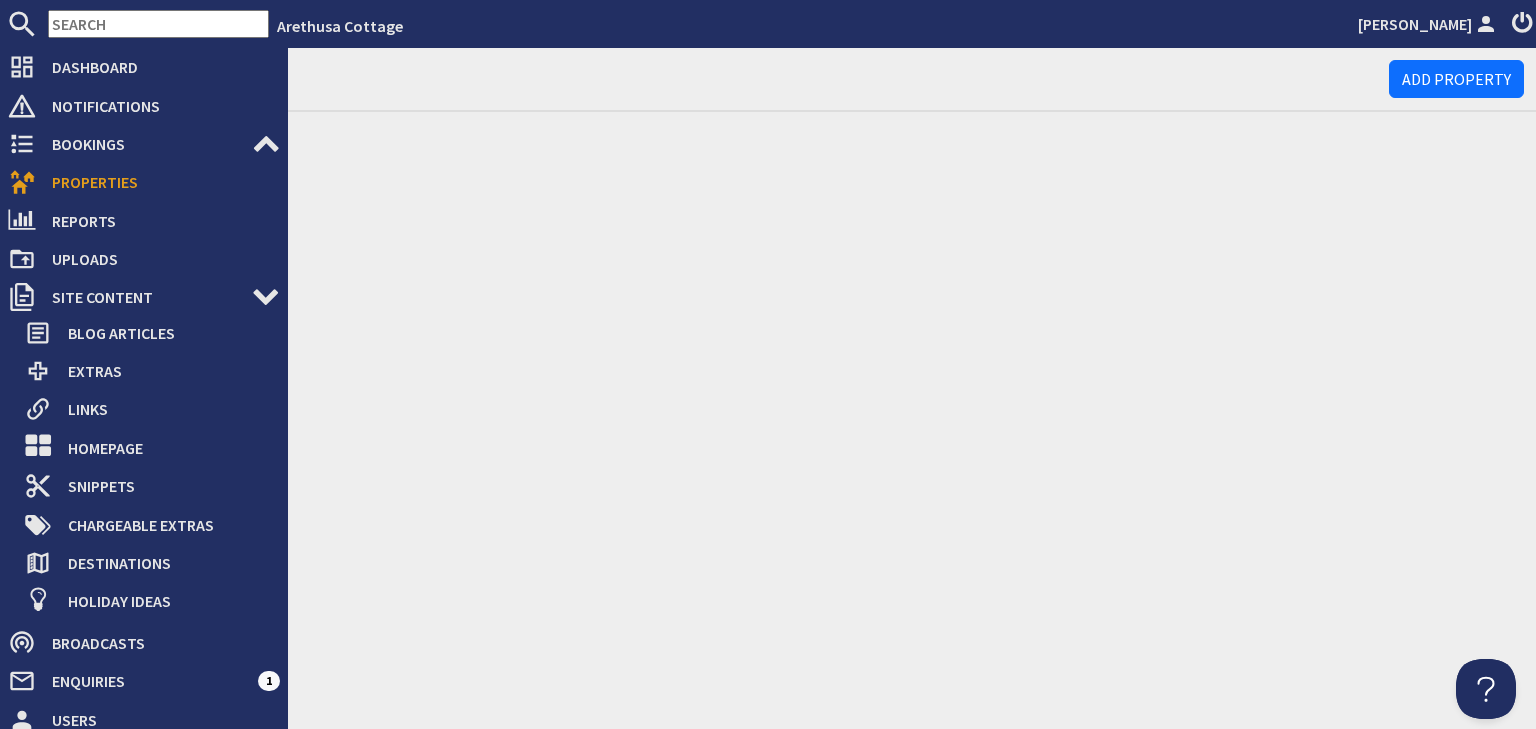scroll, scrollTop: 0, scrollLeft: 0, axis: both 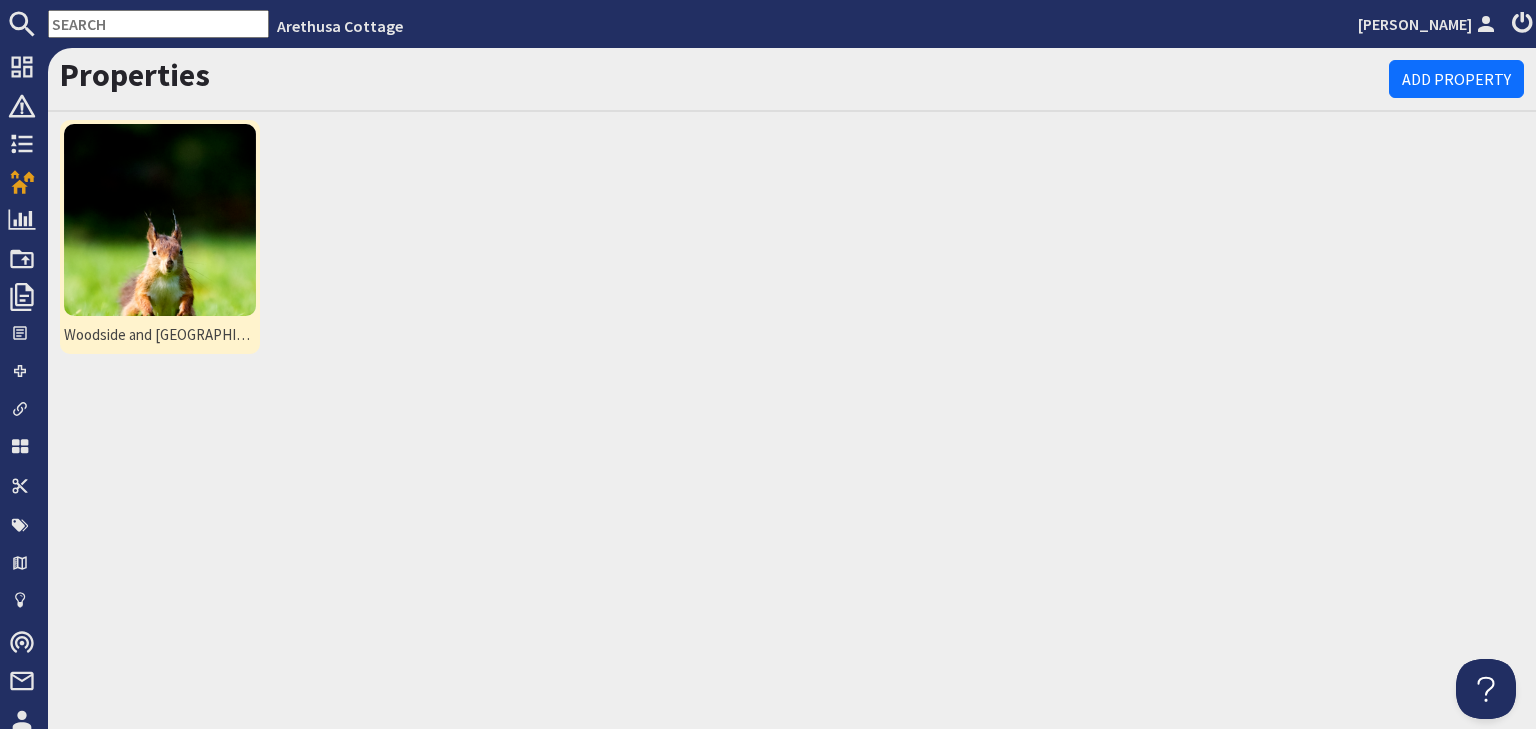 click at bounding box center [160, 220] 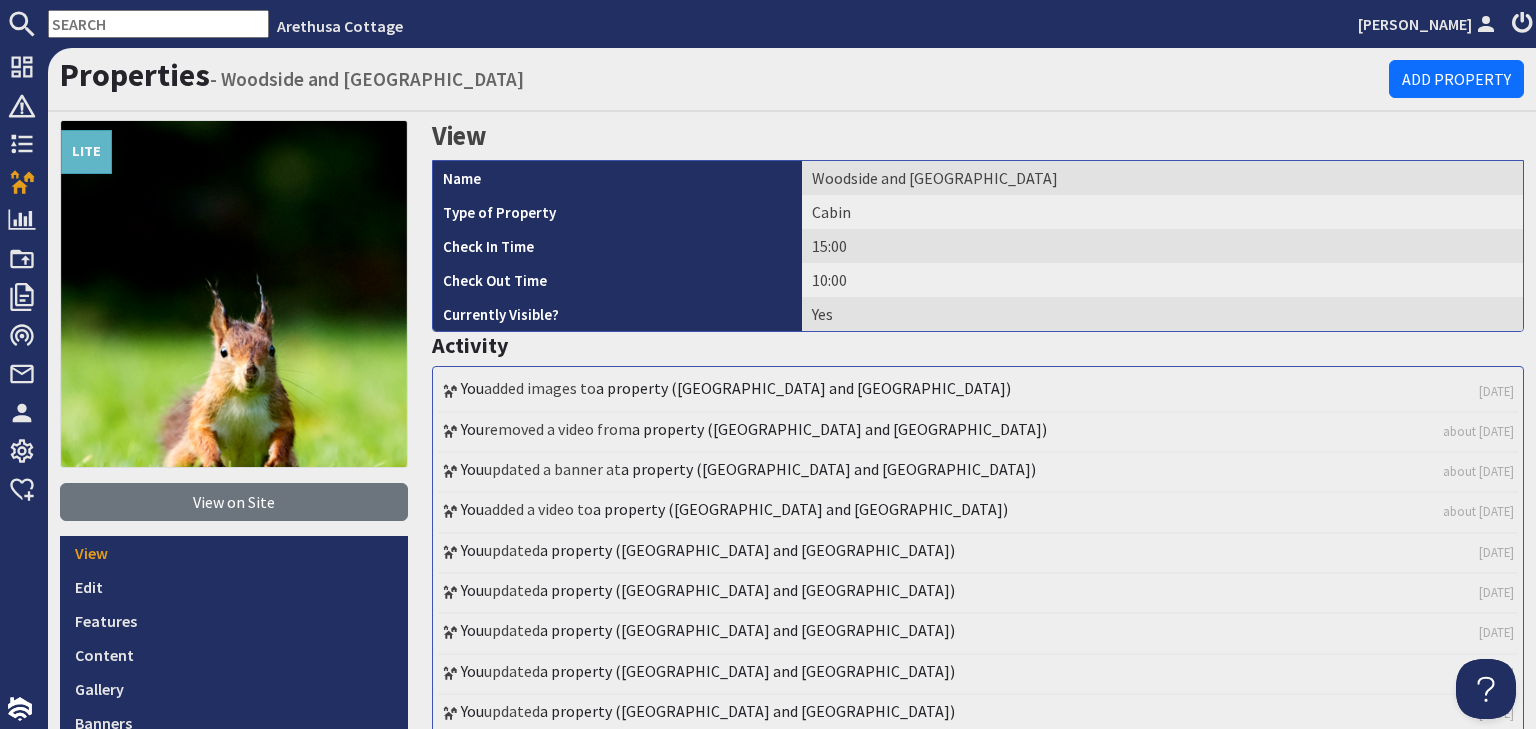 scroll, scrollTop: 0, scrollLeft: 0, axis: both 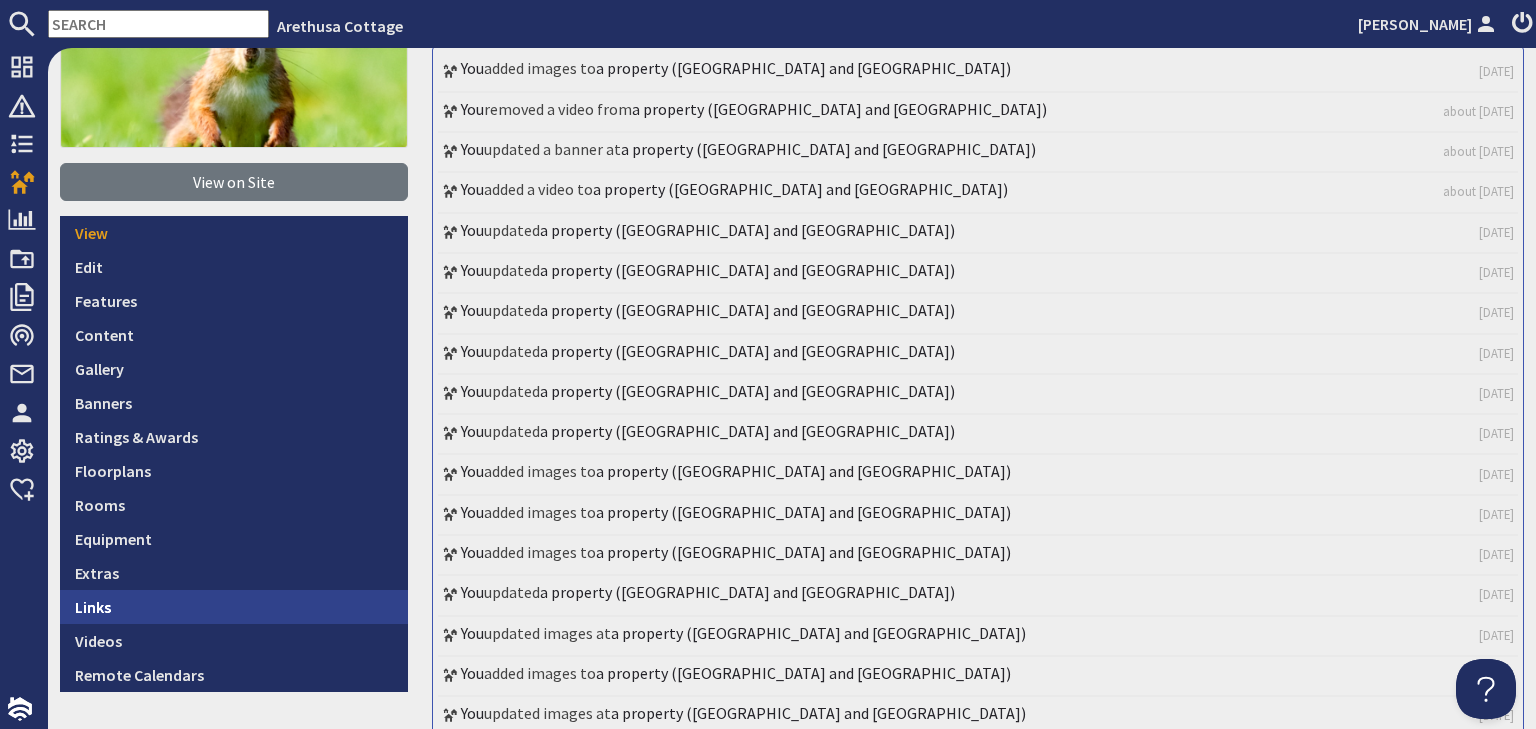 click on "Links" at bounding box center (234, 607) 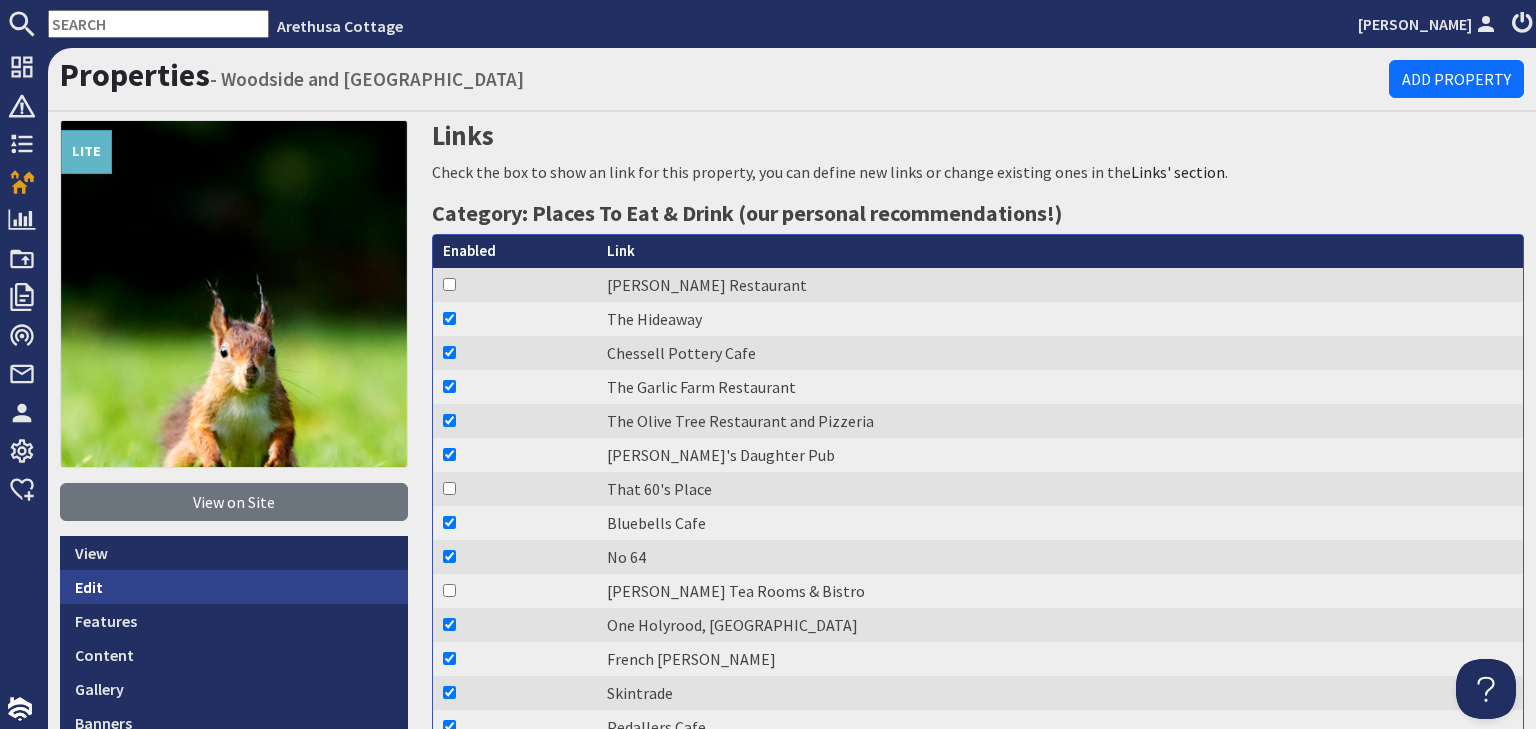 scroll, scrollTop: 0, scrollLeft: 0, axis: both 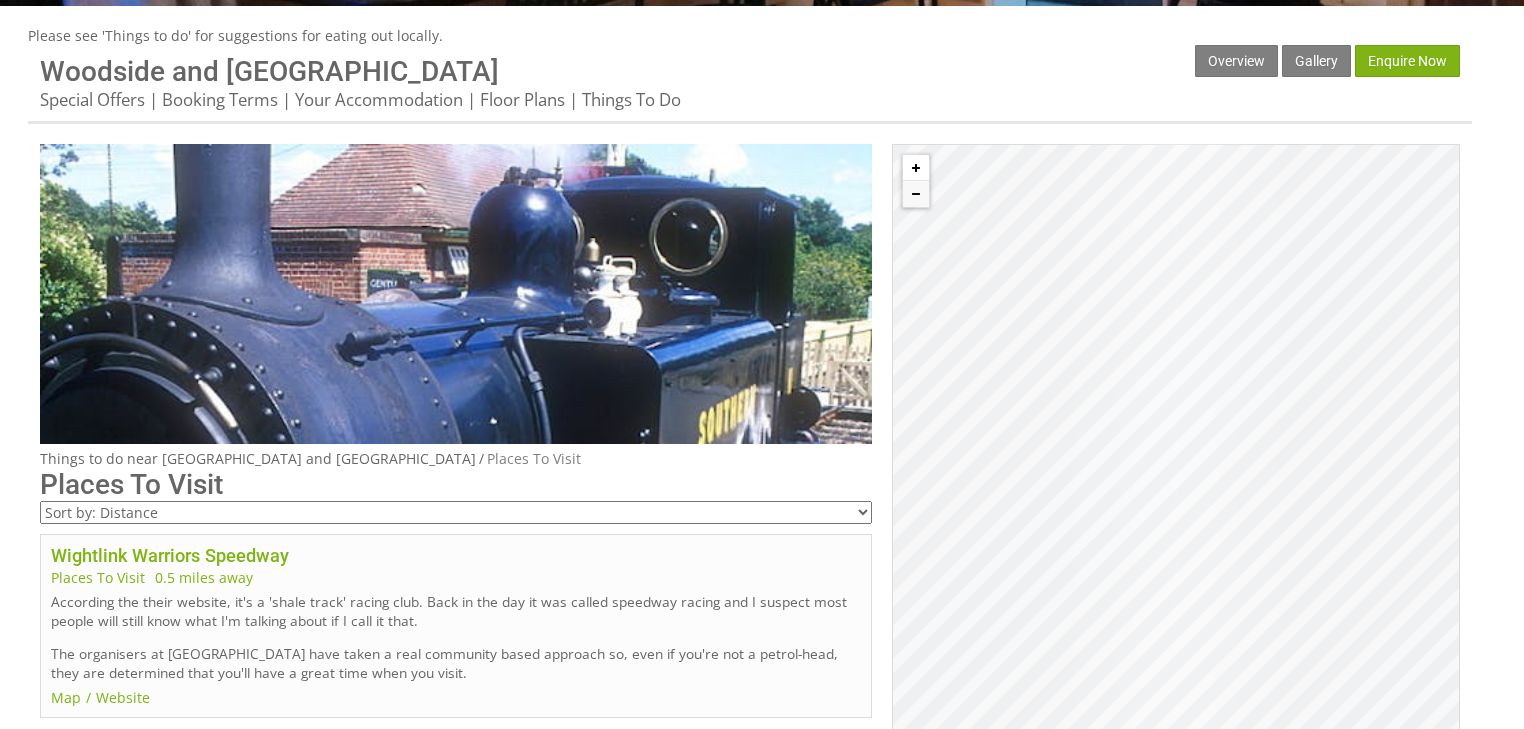 click at bounding box center [916, 168] 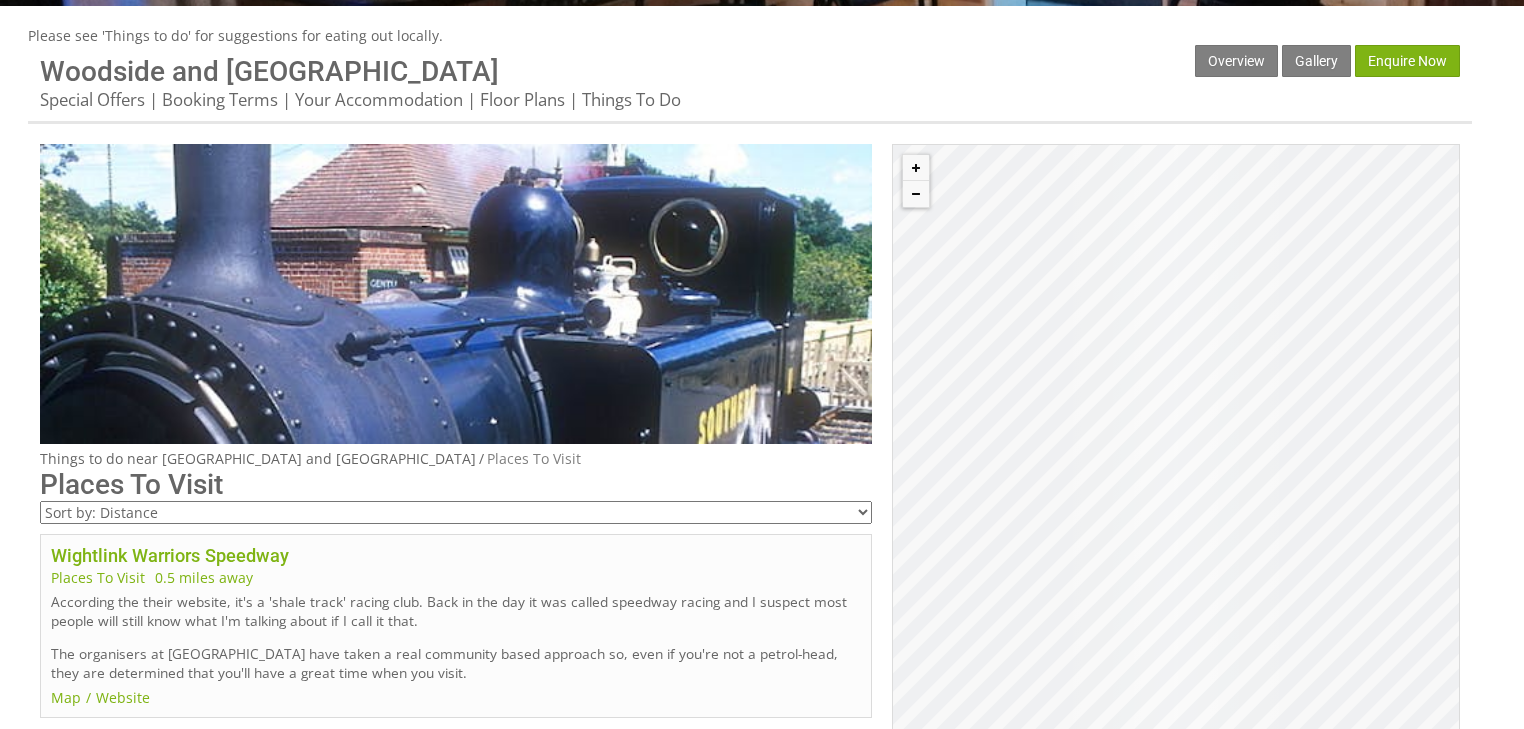 click on "Things to do near [GEOGRAPHIC_DATA] and [GEOGRAPHIC_DATA] Places To Visit Places To Visit Sort by: Distance Sort by: Alphabetical Wightlink [GEOGRAPHIC_DATA] Places To Visit 0.5 miles away According the their website, it's a 'shale track' racing club. Back in the day it was called speedway racing and I suspect most people will still know what I'm talking about if I call it that.
The organisers at [GEOGRAPHIC_DATA] have taken a real community based approach so, even if you're not a petrol-head, they are determined that you'll have a great time when you visit.
Map Website The [GEOGRAPHIC_DATA] Places To Visit 0.7 miles away The Museum has a display of around 20 historic vehicles, transport artefacts, displays, photographs, a tea bar and a shop.
Map Website [DEMOGRAPHIC_DATA], [GEOGRAPHIC_DATA] Places To Visit 0.7 miles away
Spire webcam here:  [URL][DOMAIN_NAME]
Map Website Commodore Cinema Places To Visit 0.7 miles away
Map Website [PERSON_NAME] Leisure Bingo Places To Visit 0.7 miles away" at bounding box center (750, 8928) 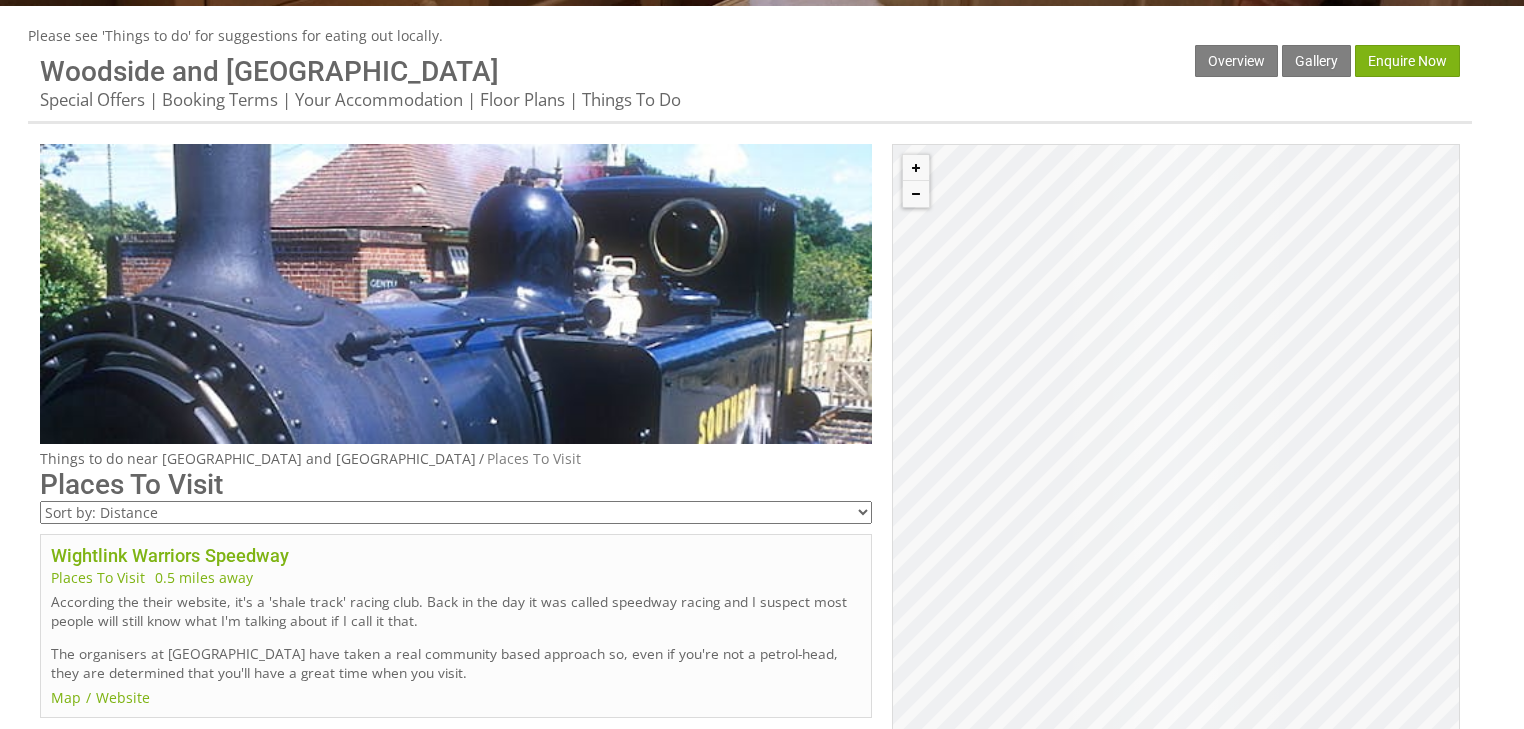 click on "© MapTiler   © OpenStreetMap contributors" at bounding box center [1176, 469] 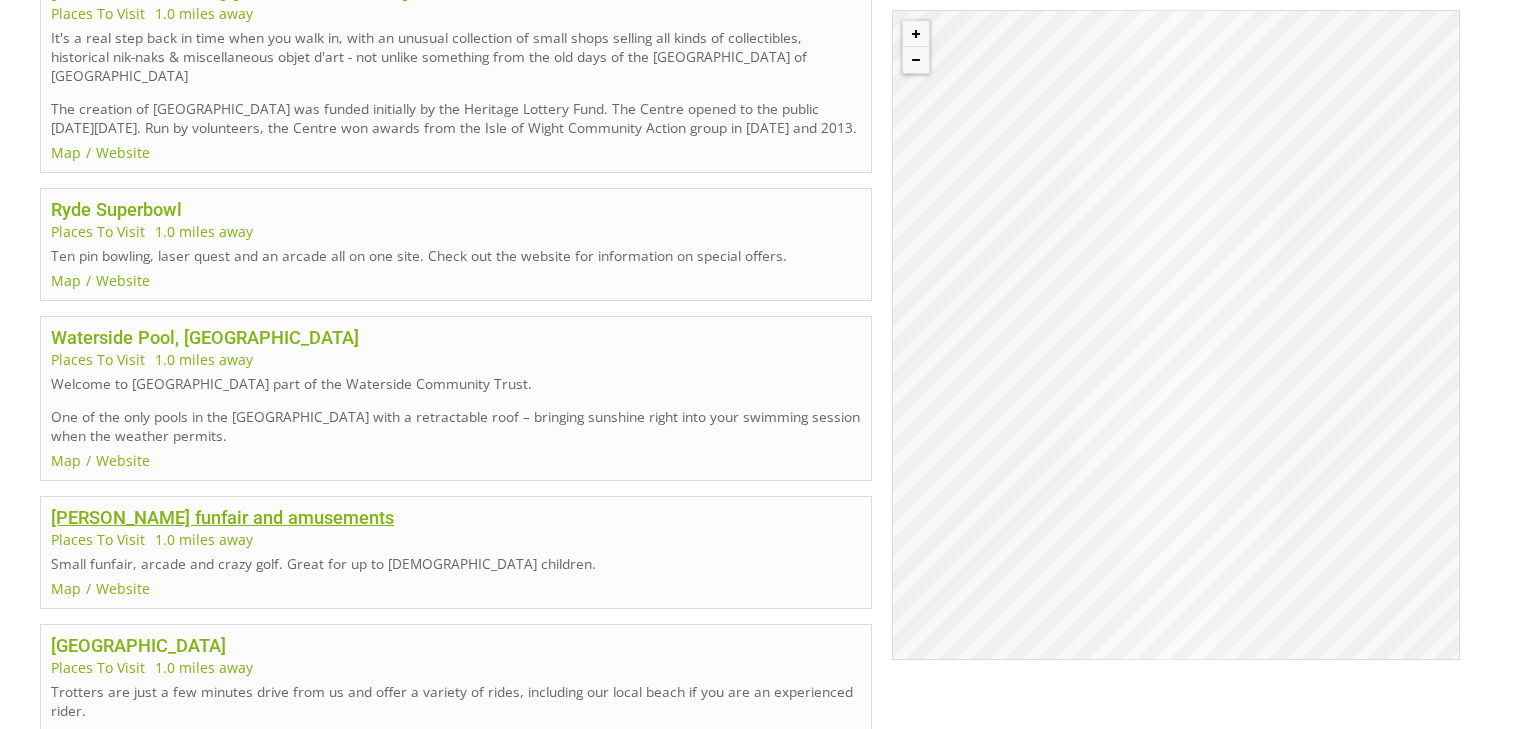 scroll, scrollTop: 2240, scrollLeft: 0, axis: vertical 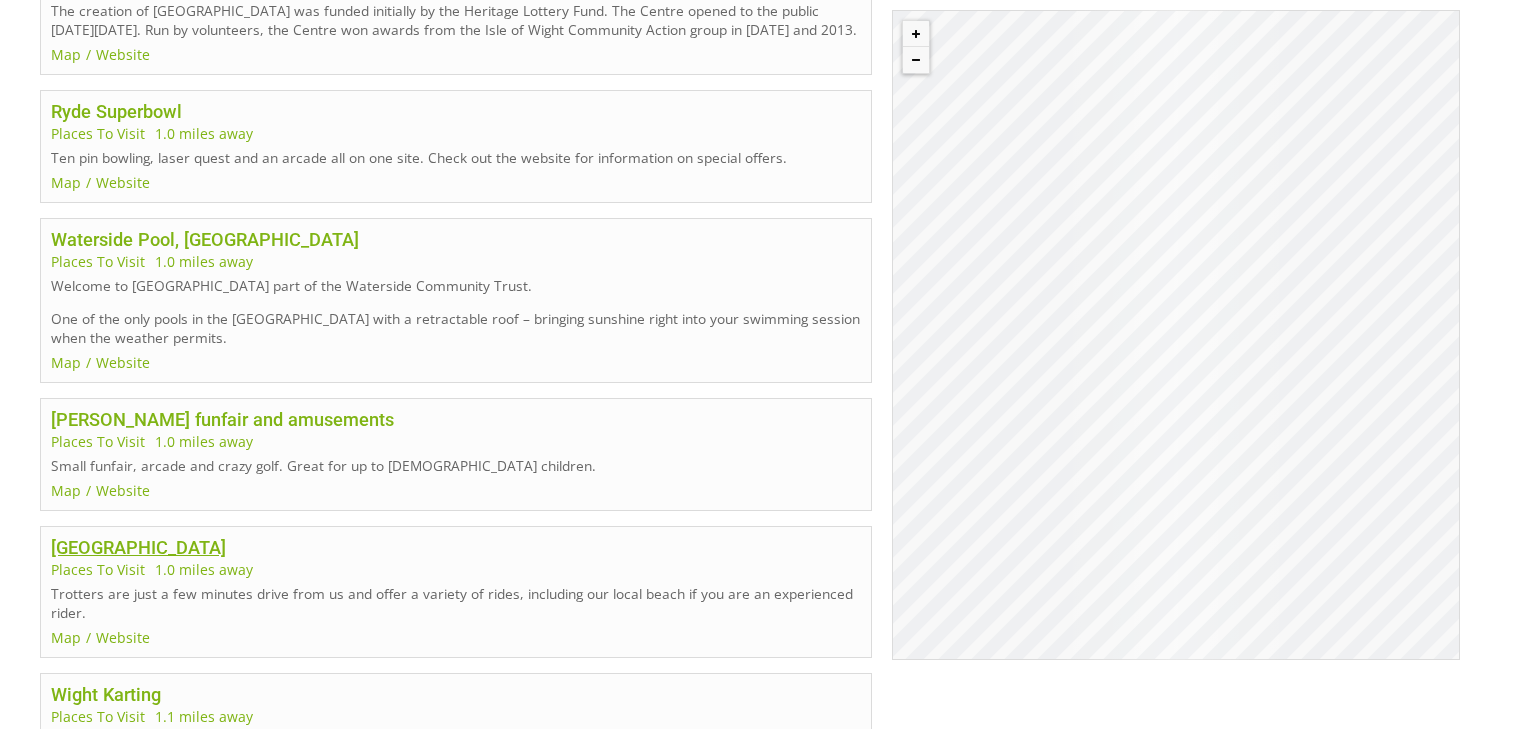 click on "[GEOGRAPHIC_DATA]" at bounding box center (138, 547) 